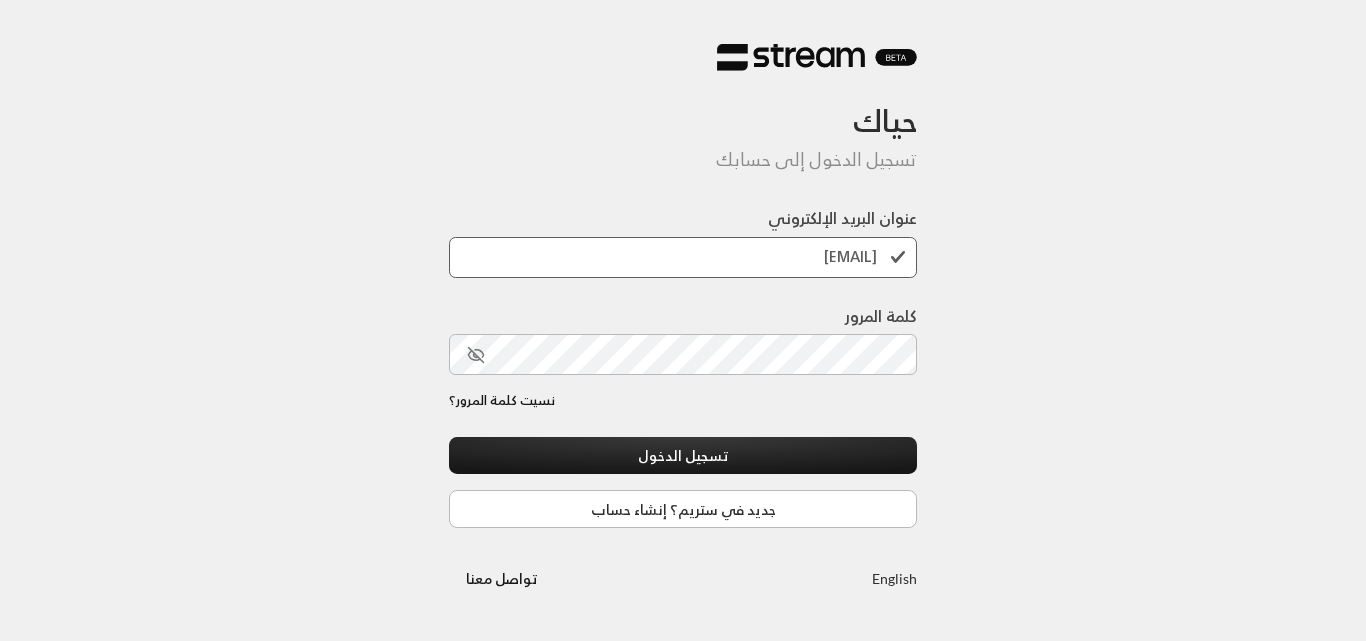 scroll, scrollTop: 0, scrollLeft: 0, axis: both 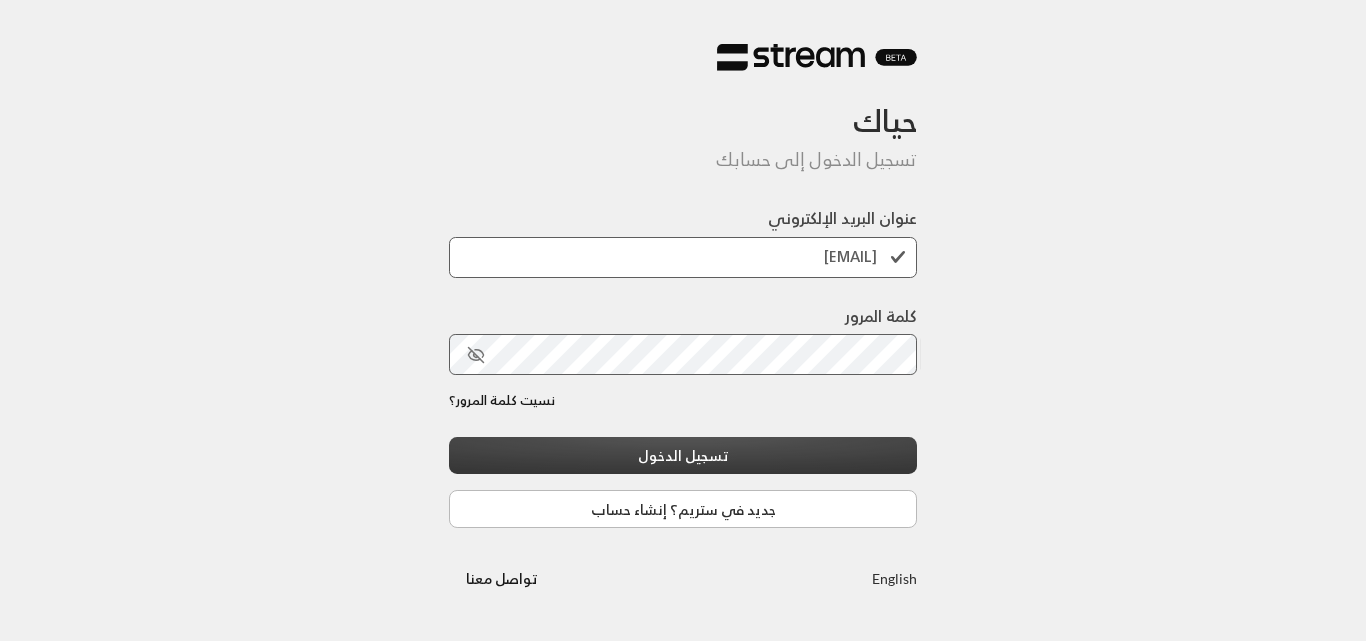 click on "تسجيل الدخول" at bounding box center [683, 455] 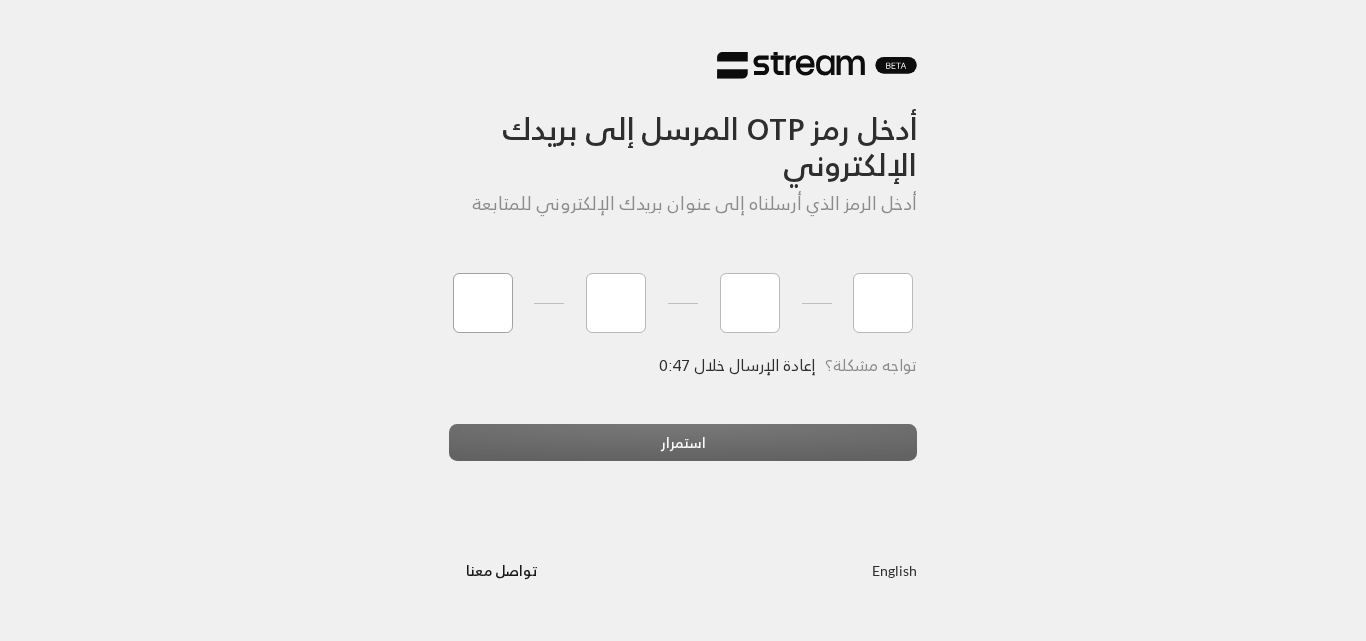 type on "9" 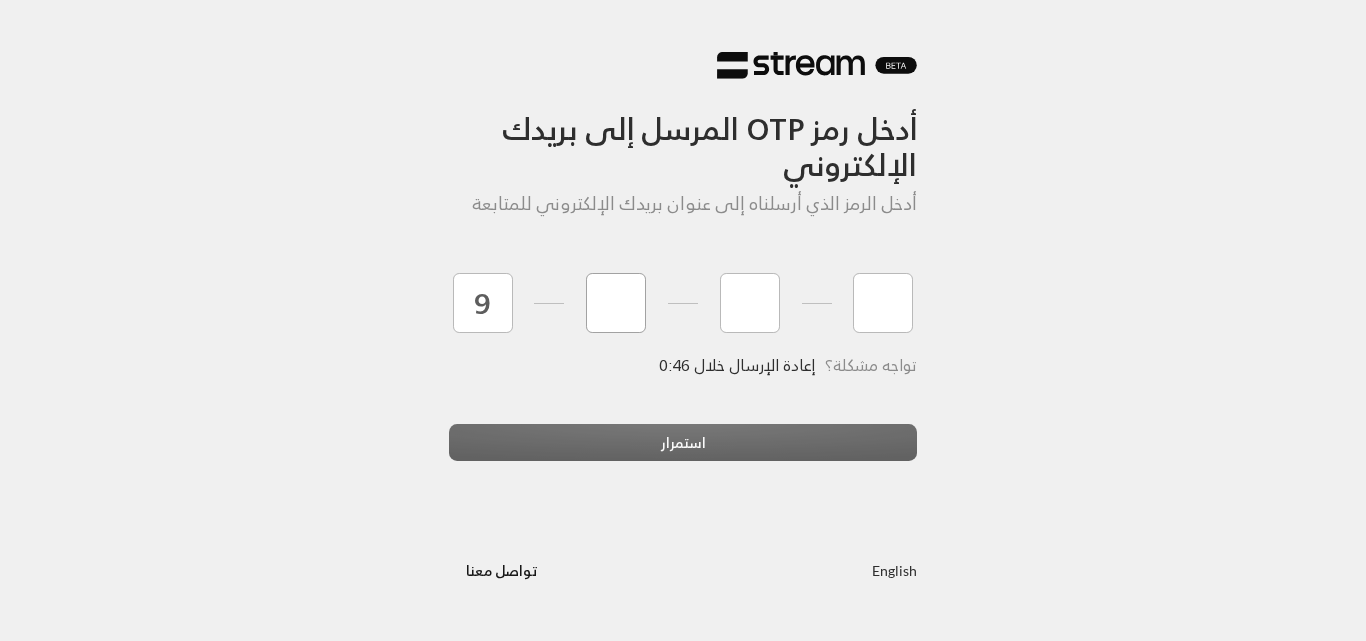 type on "4" 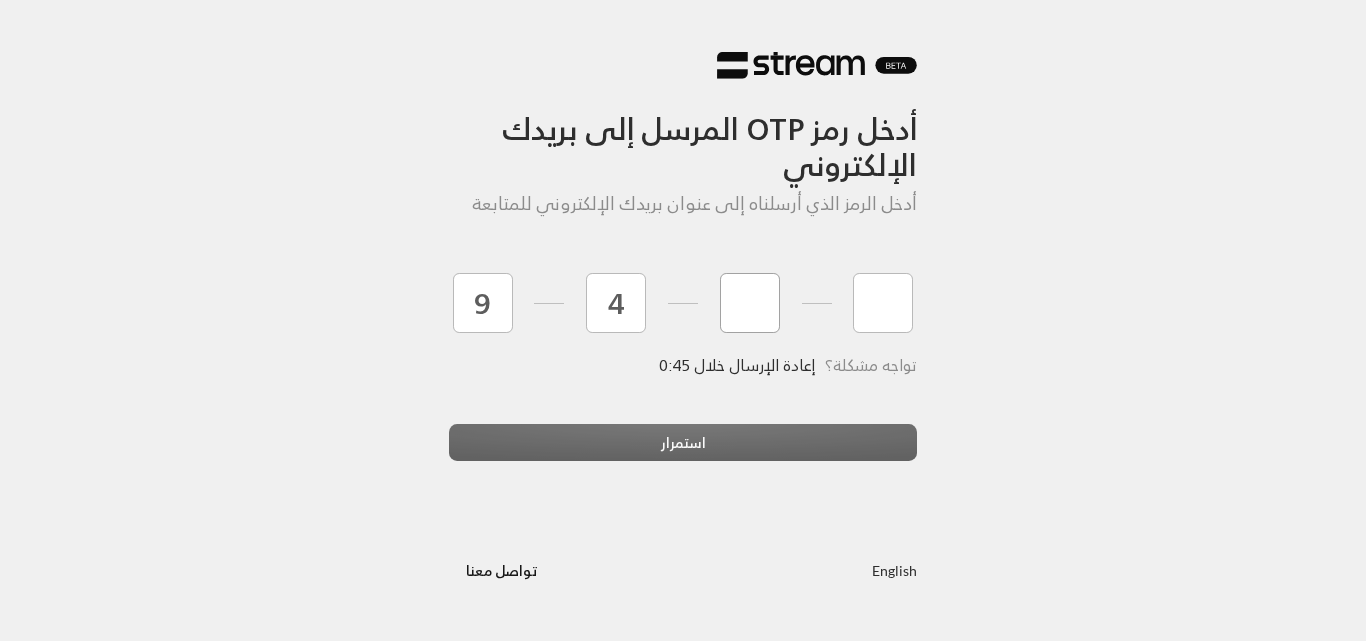 type on "1" 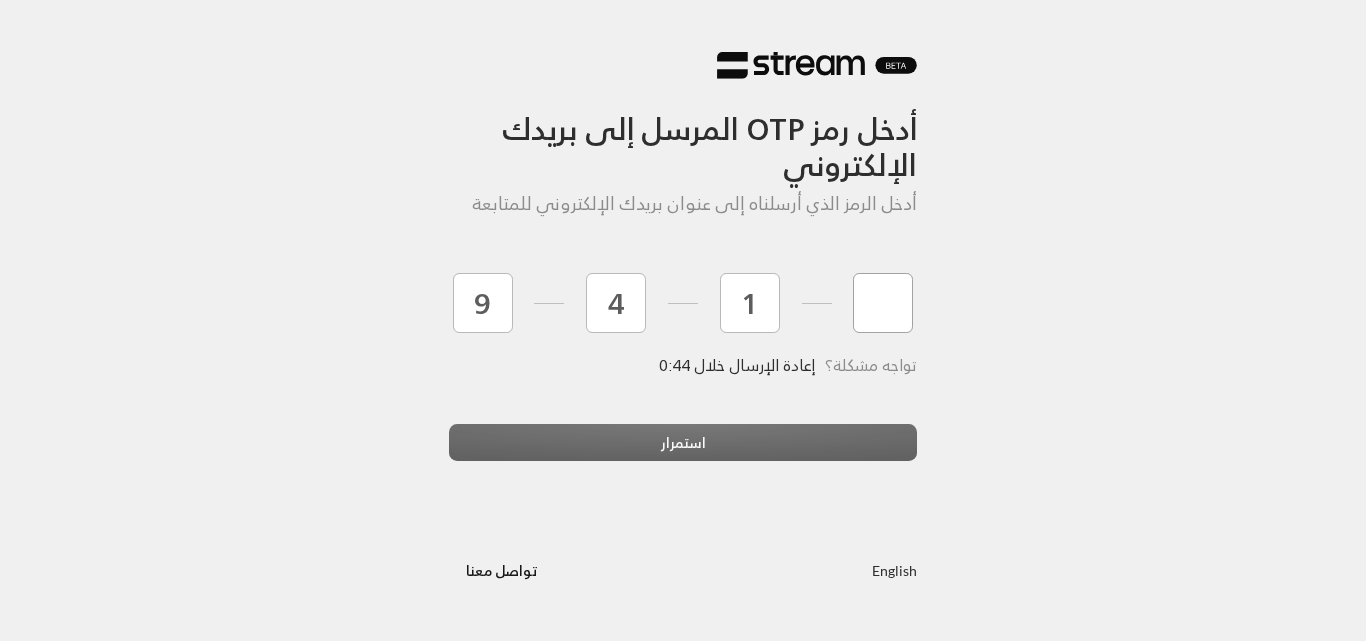 type on "7" 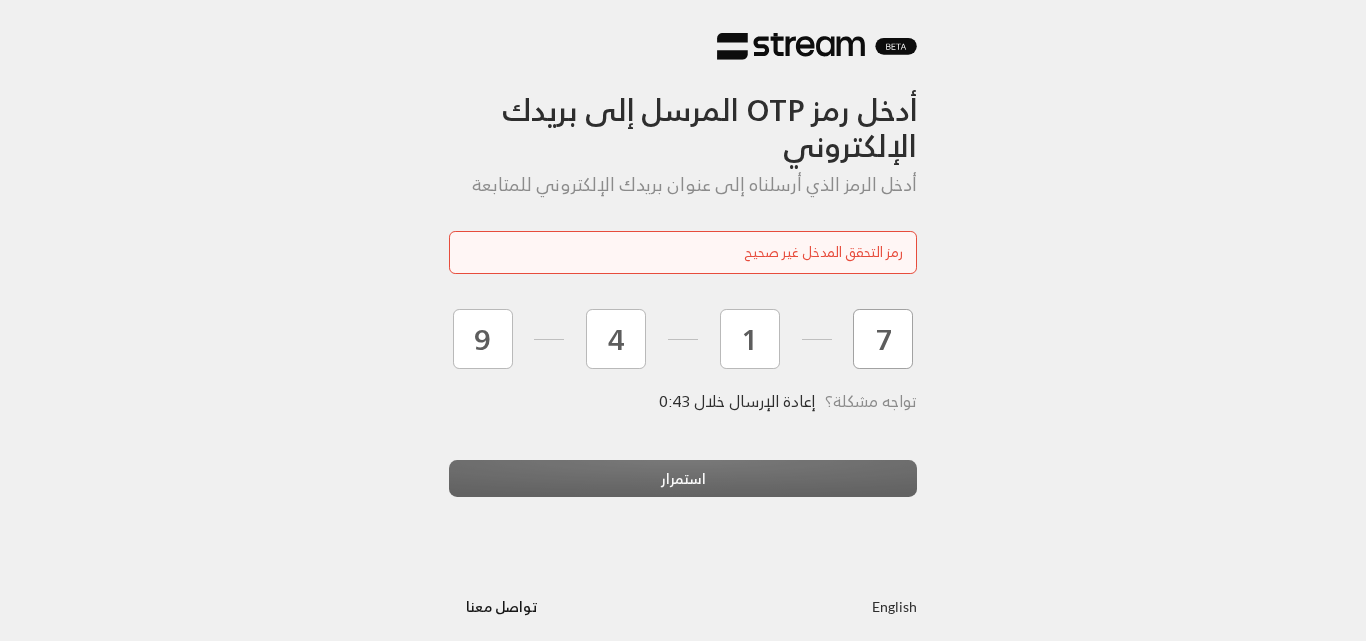 type 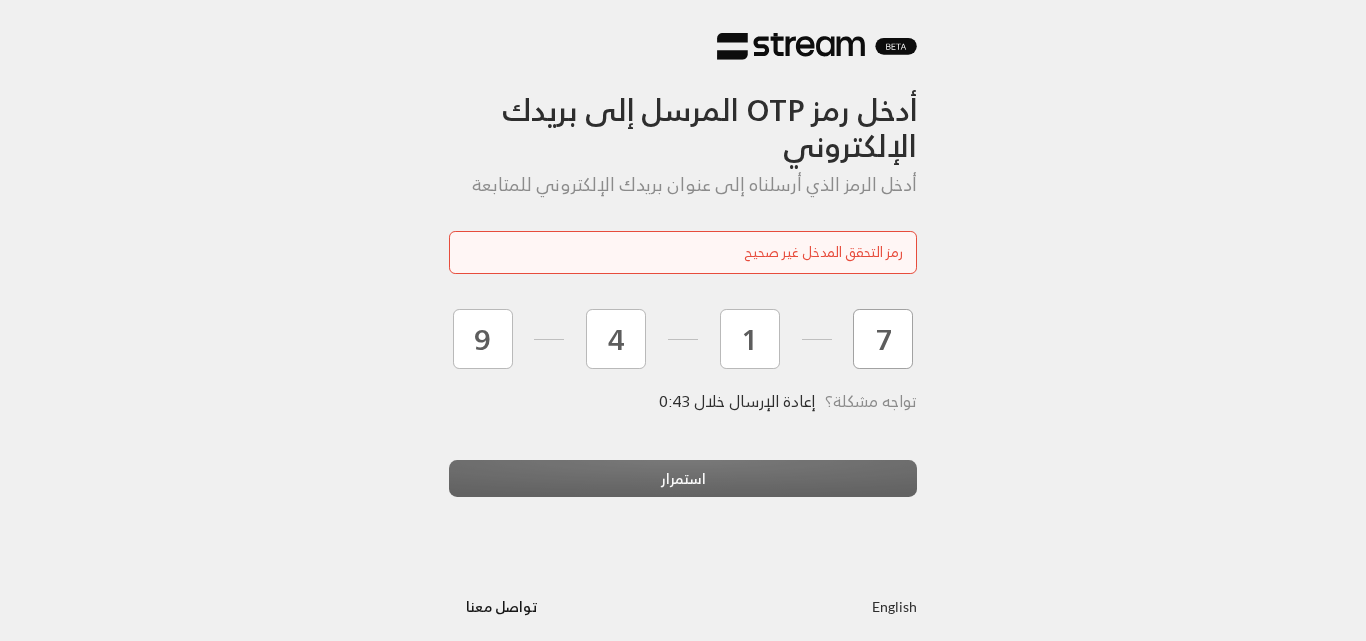 type 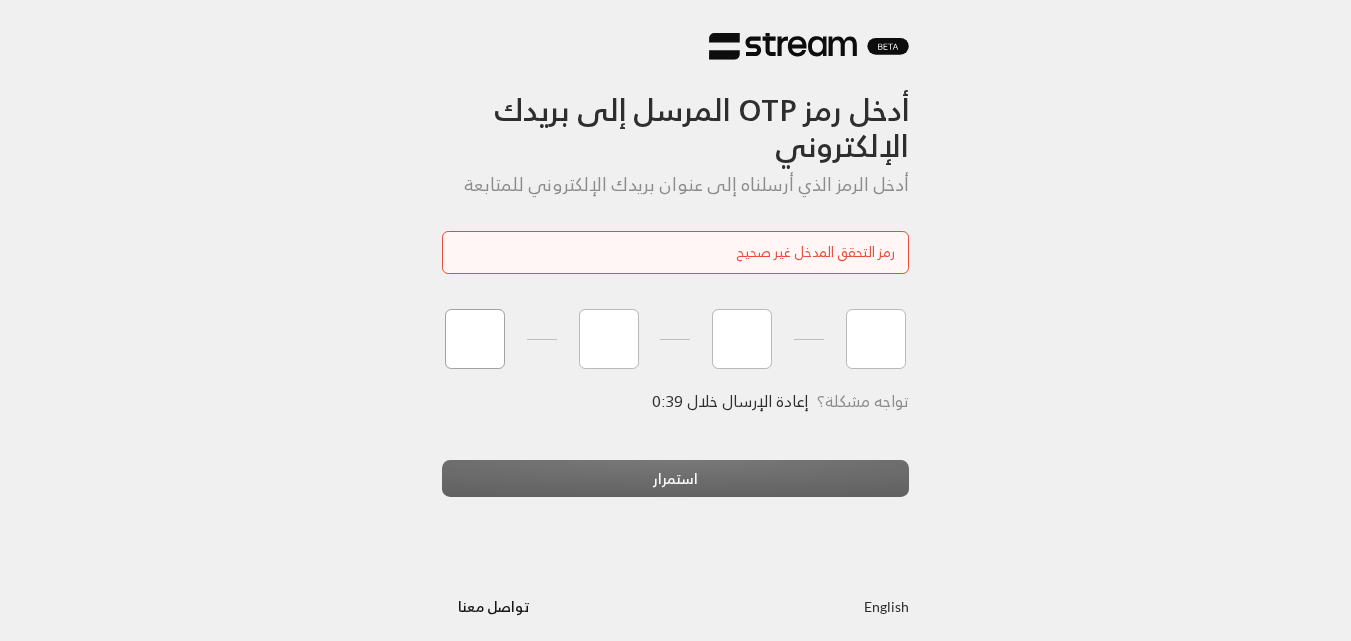 click at bounding box center (475, 339) 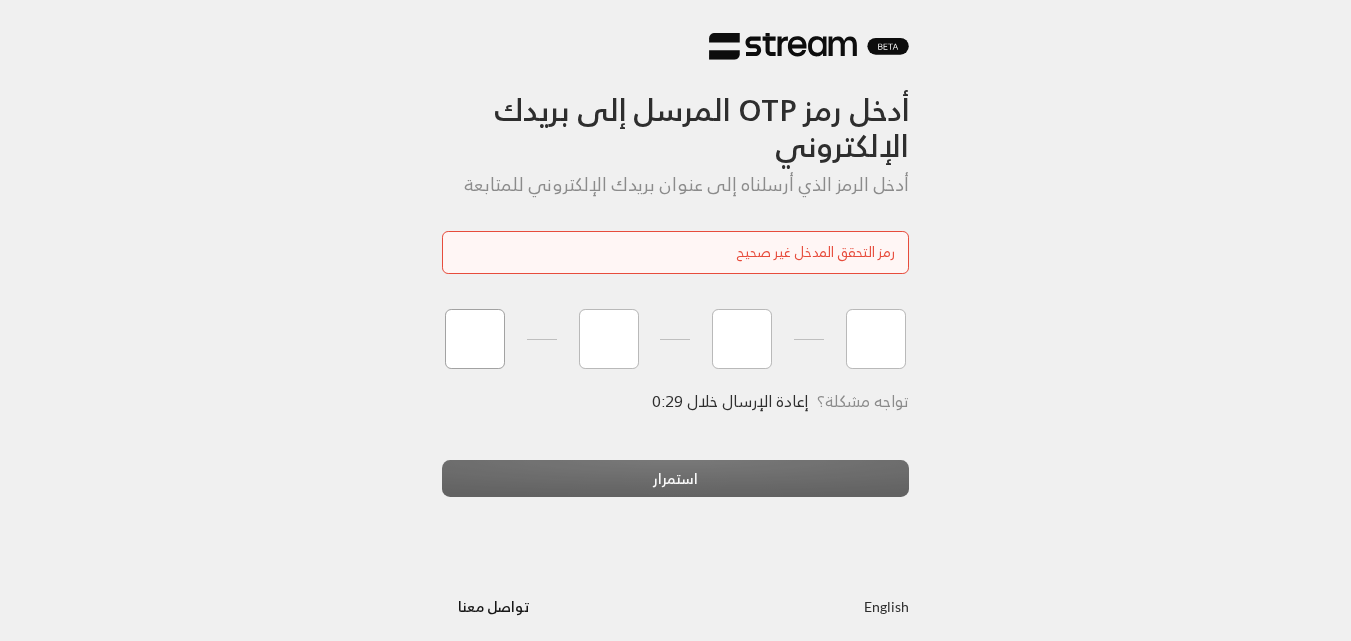 click at bounding box center [475, 339] 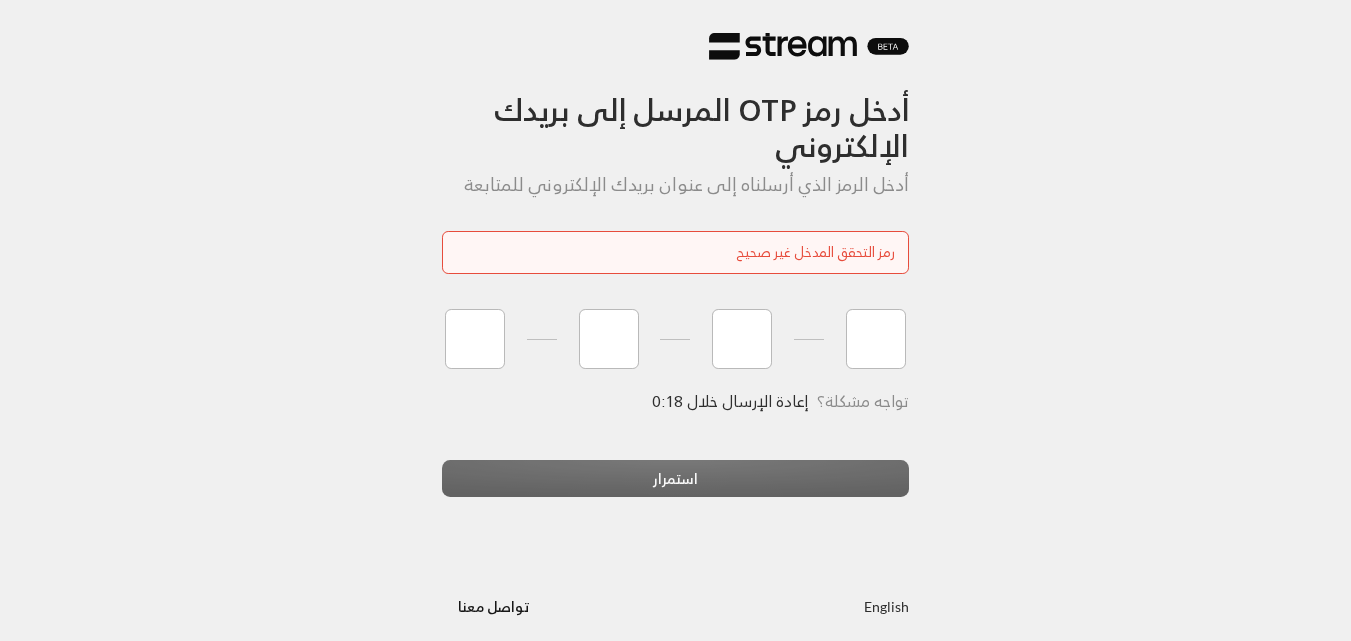click on "أدخل رمز OTP المرسل إلى بريدك الإلكتروني أدخل الرمز الذي أرسلناه إلى عنوان بريدك الإلكتروني للمتابعة   رمز التحقق المدخل غير صحيح تواجه مشكلة؟ إعادة الإرسال خلال   0:18 استمرار English     تواصل معنا" at bounding box center (675, 329) 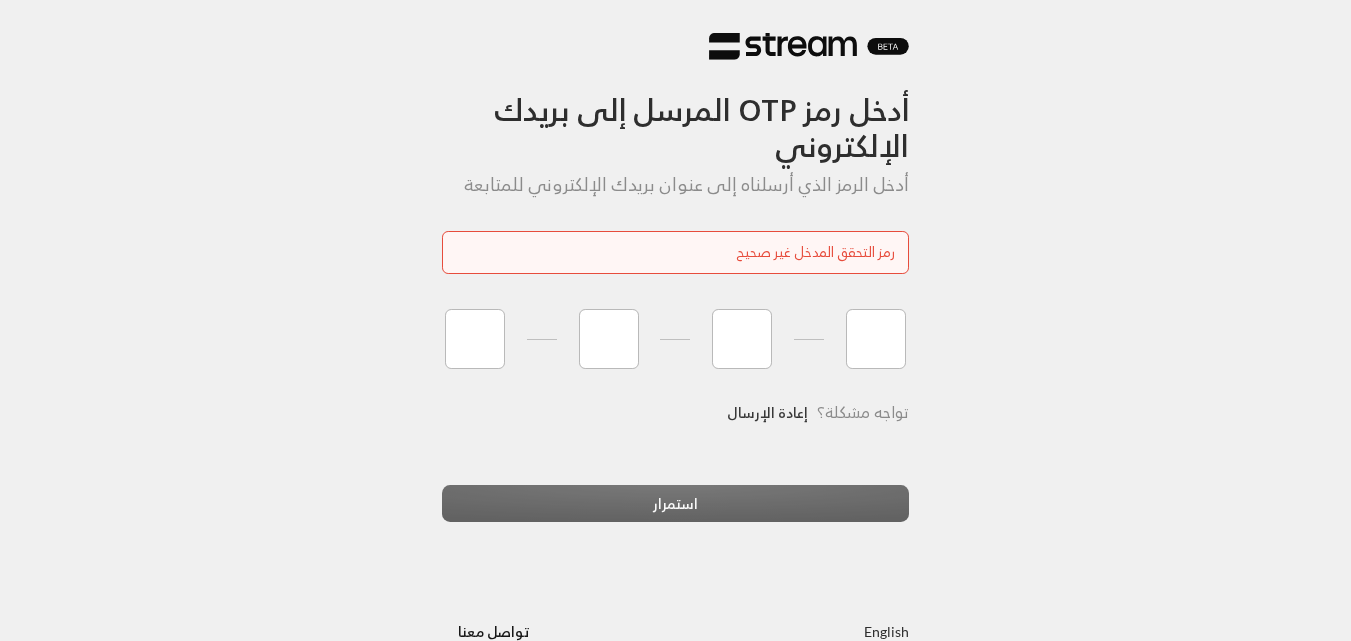 click on "إعادة الإرسال" at bounding box center (767, 412) 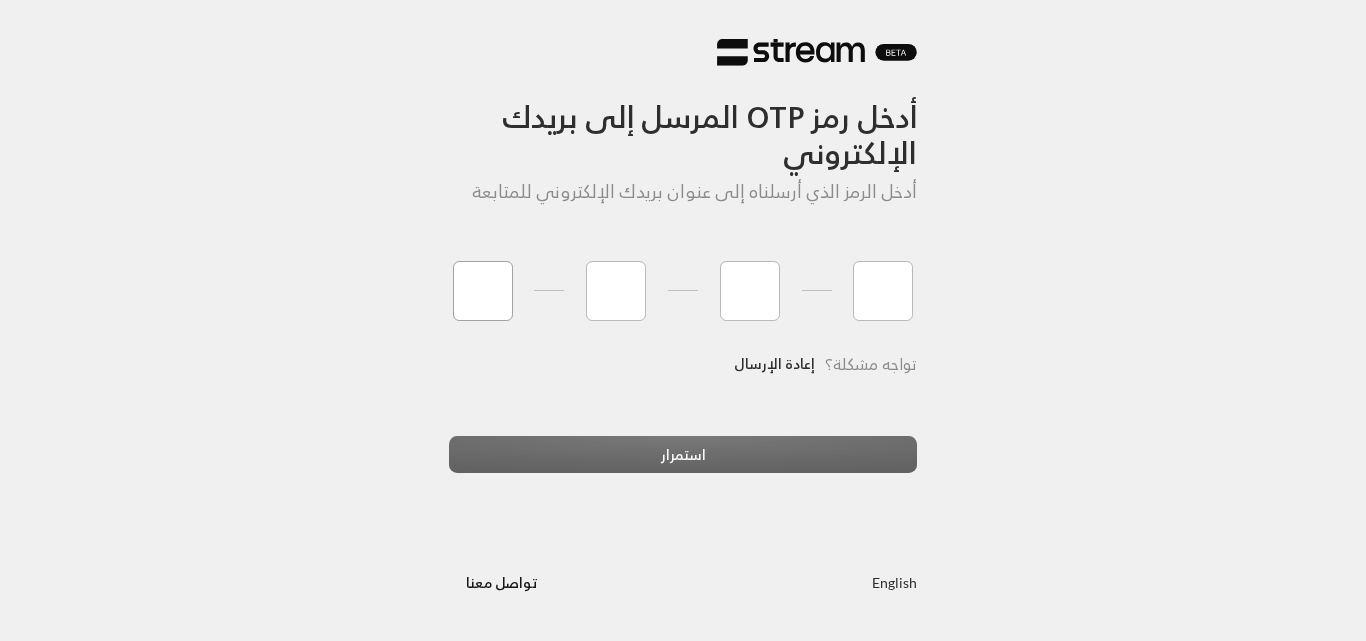 click at bounding box center [483, 291] 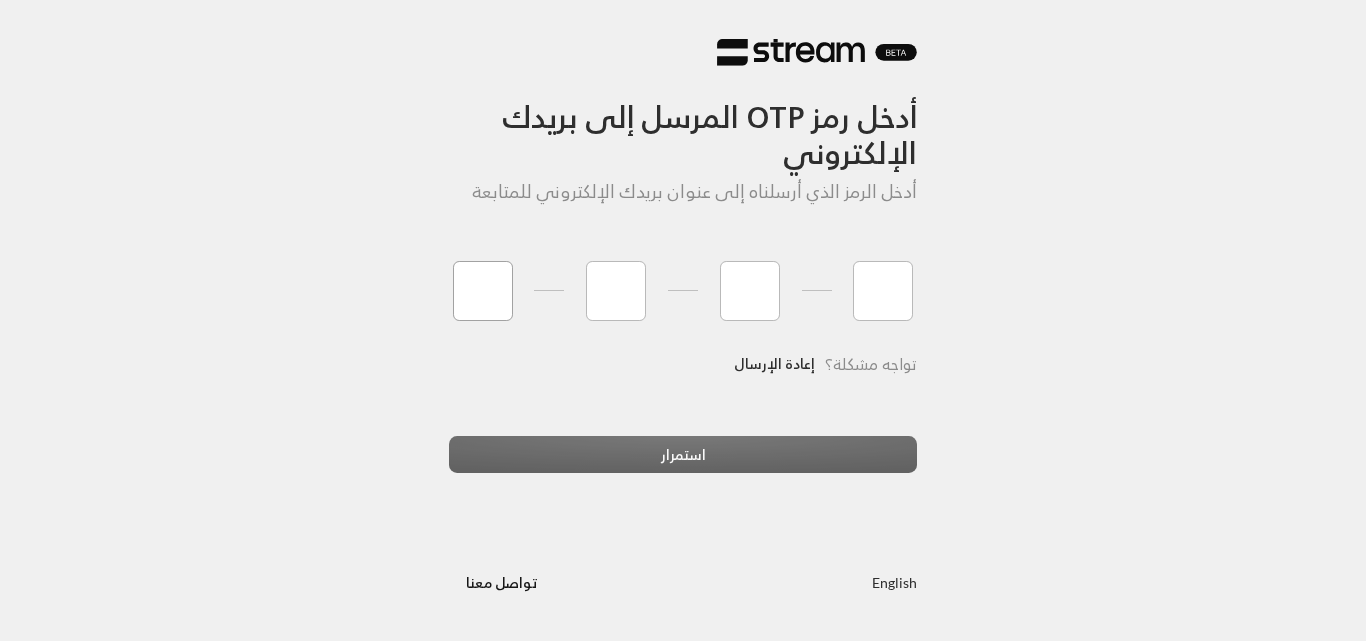 type on "7" 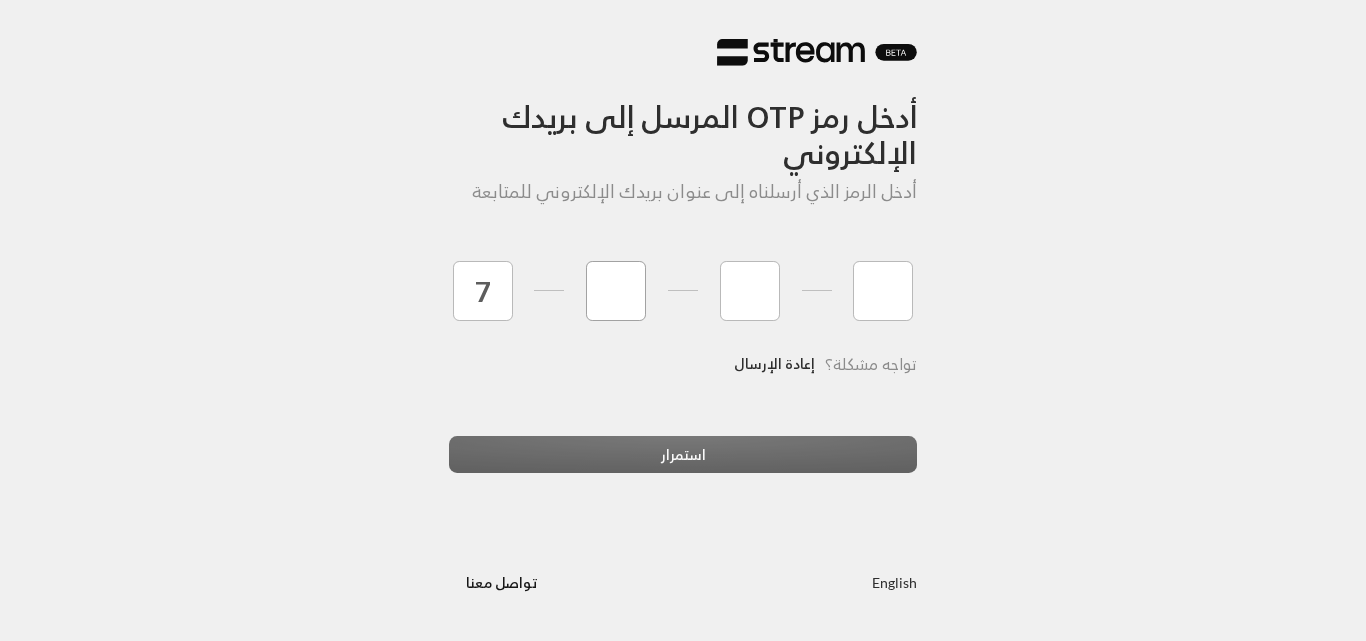 type on "2" 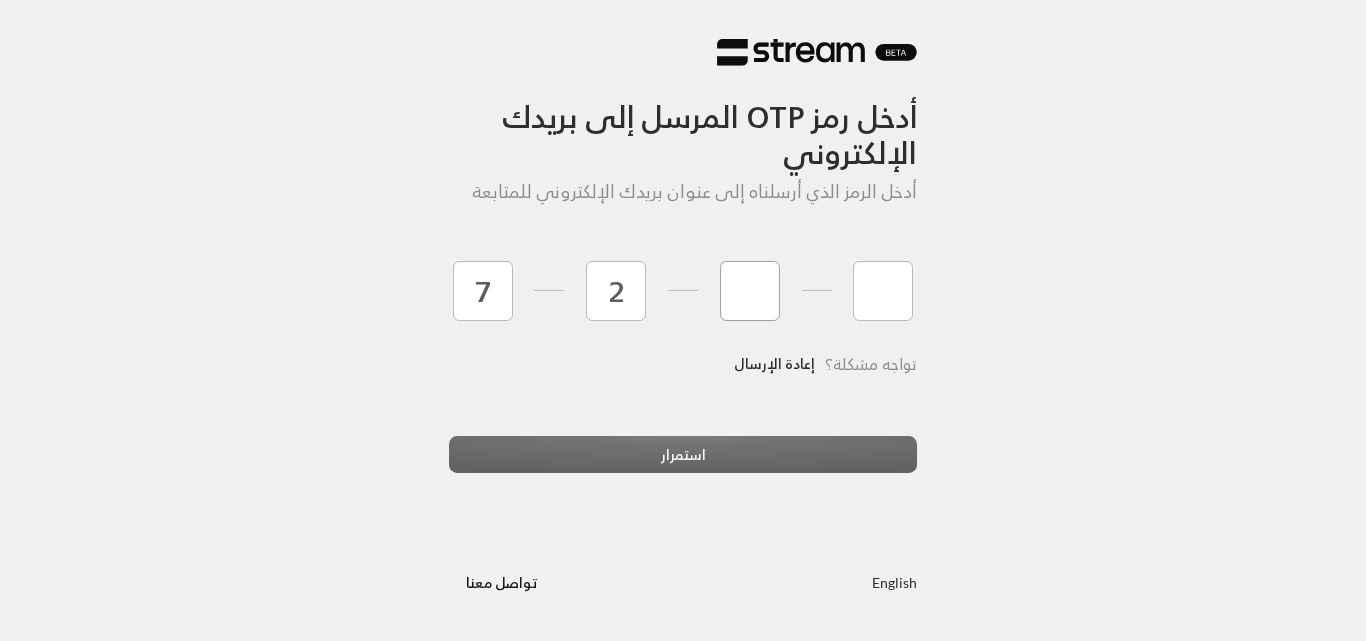 type on "2" 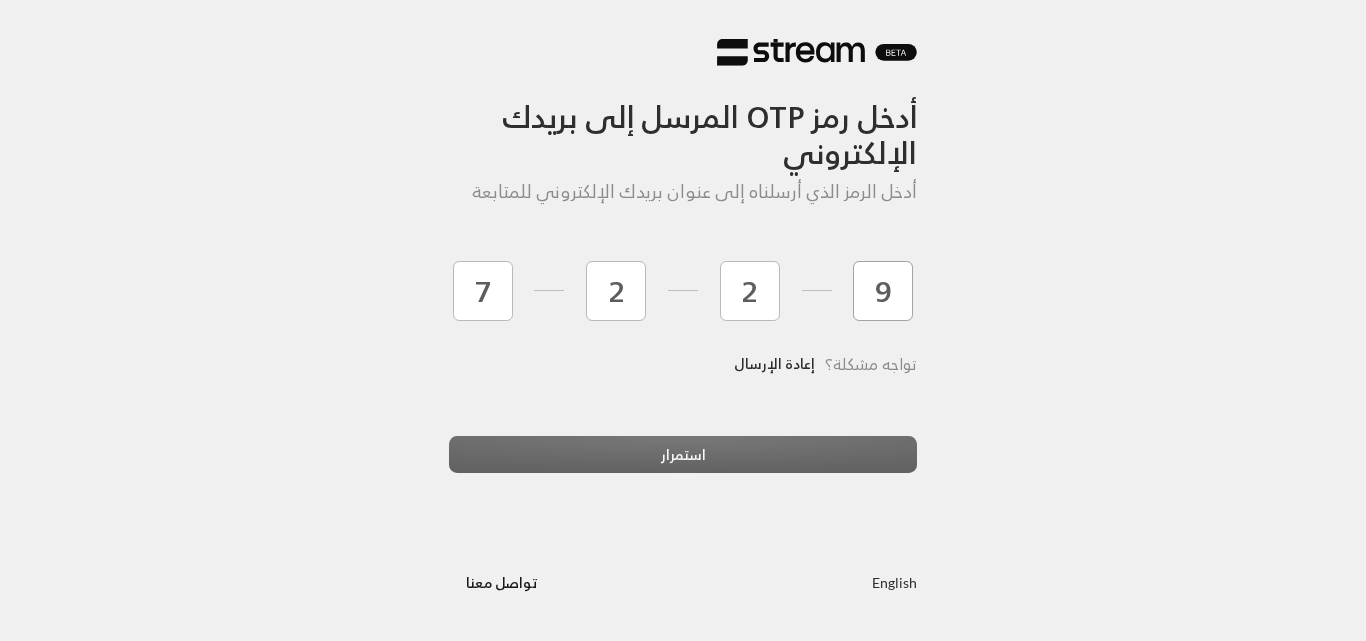 type on "9" 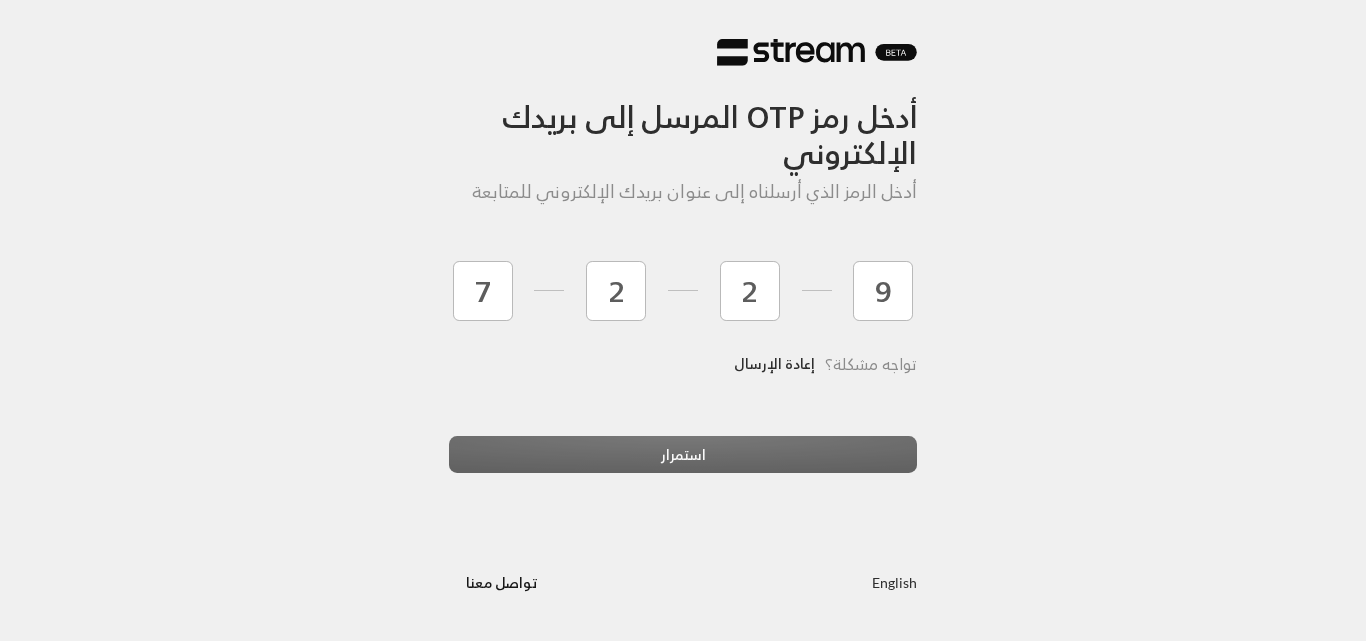 click on "استمرار" at bounding box center (683, 463) 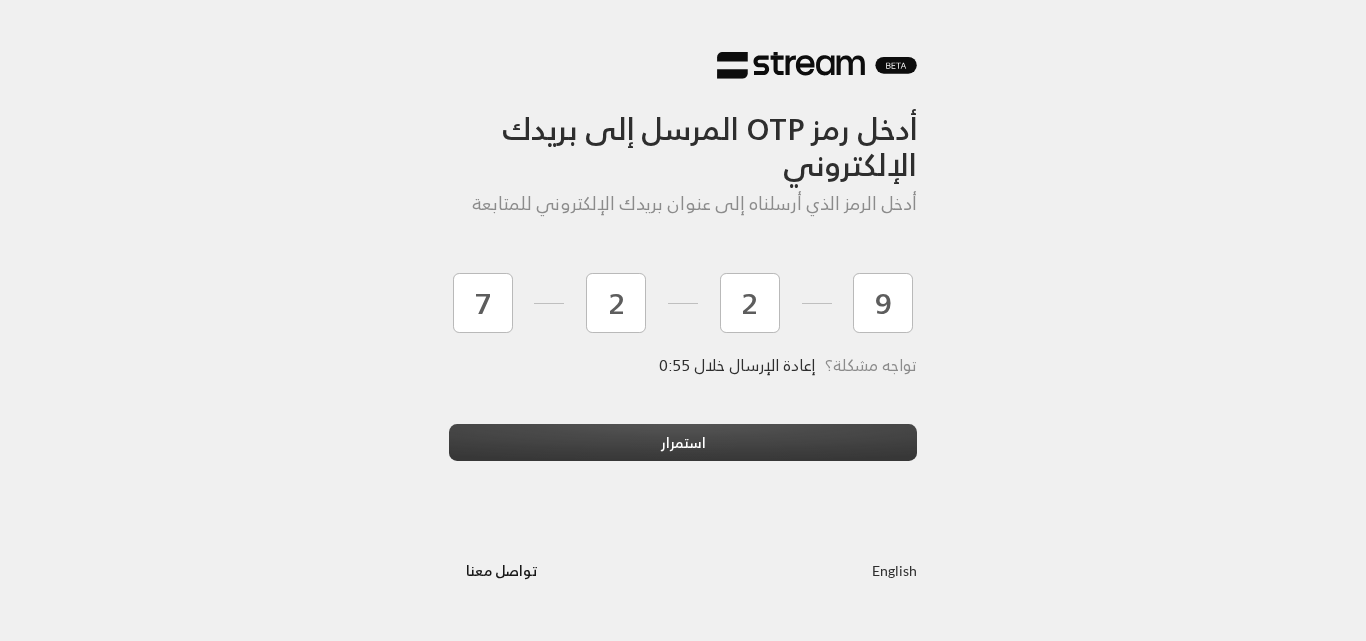 click on "استمرار" at bounding box center (683, 442) 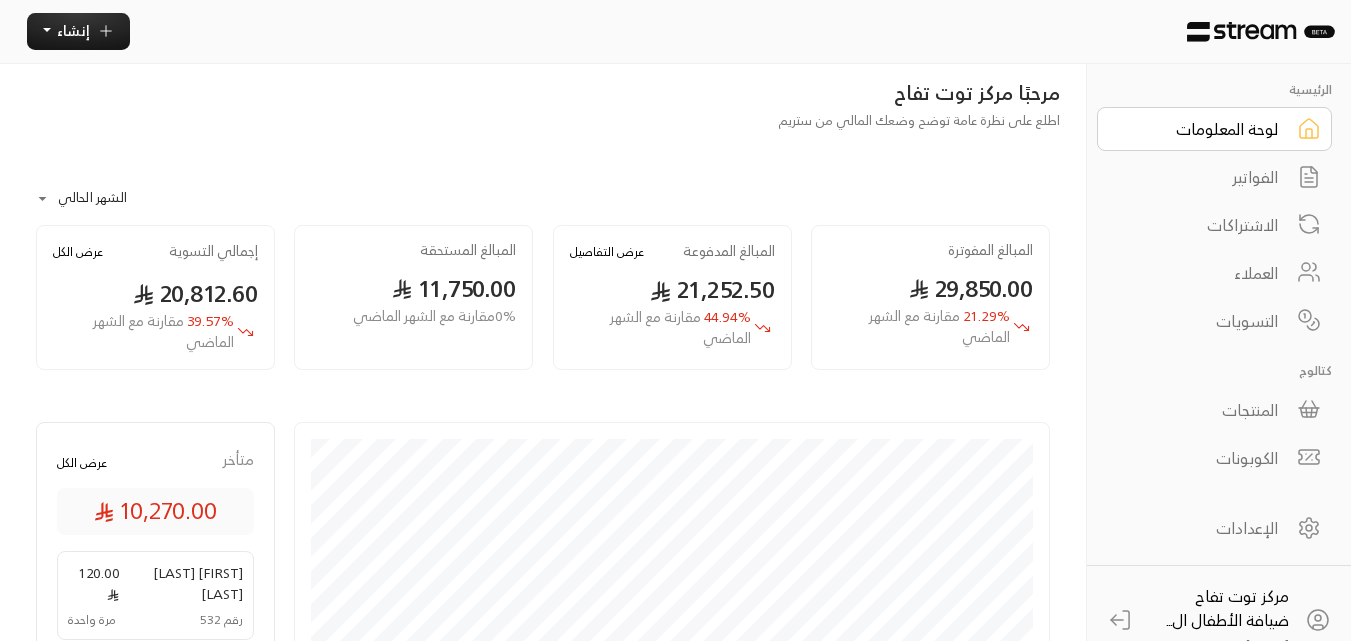 click on "الفواتير" at bounding box center [1201, 177] 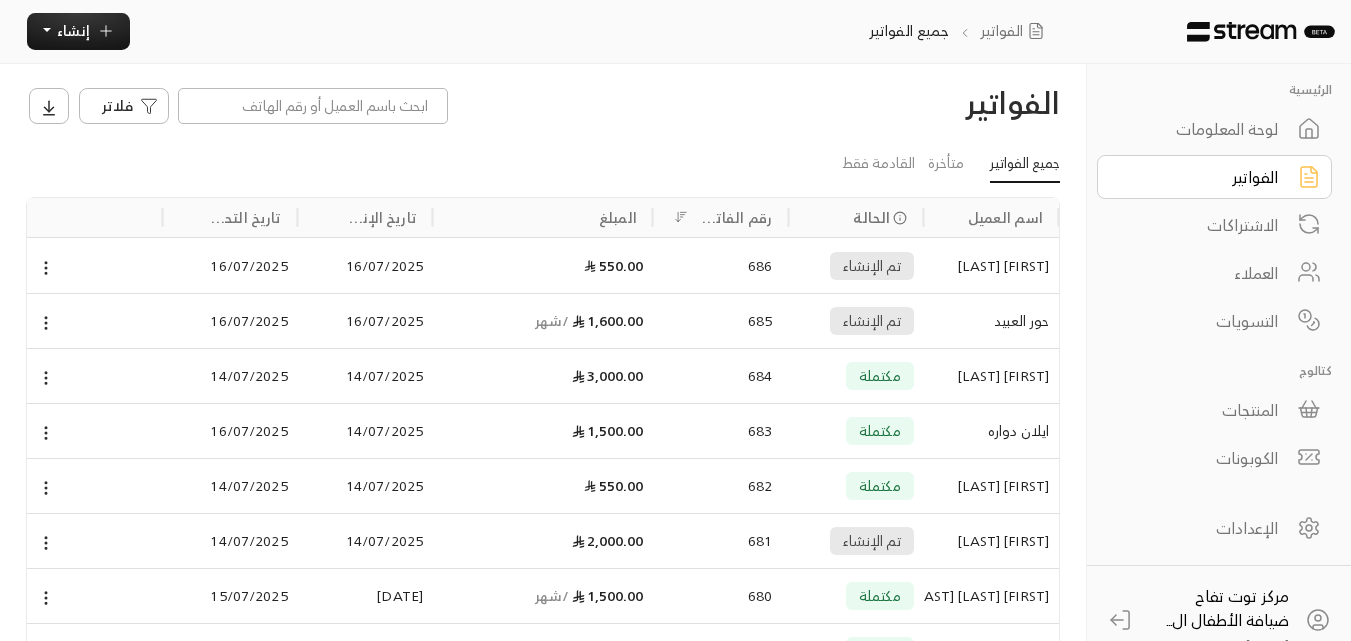 click on "تم الإنشاء" at bounding box center [872, 266] 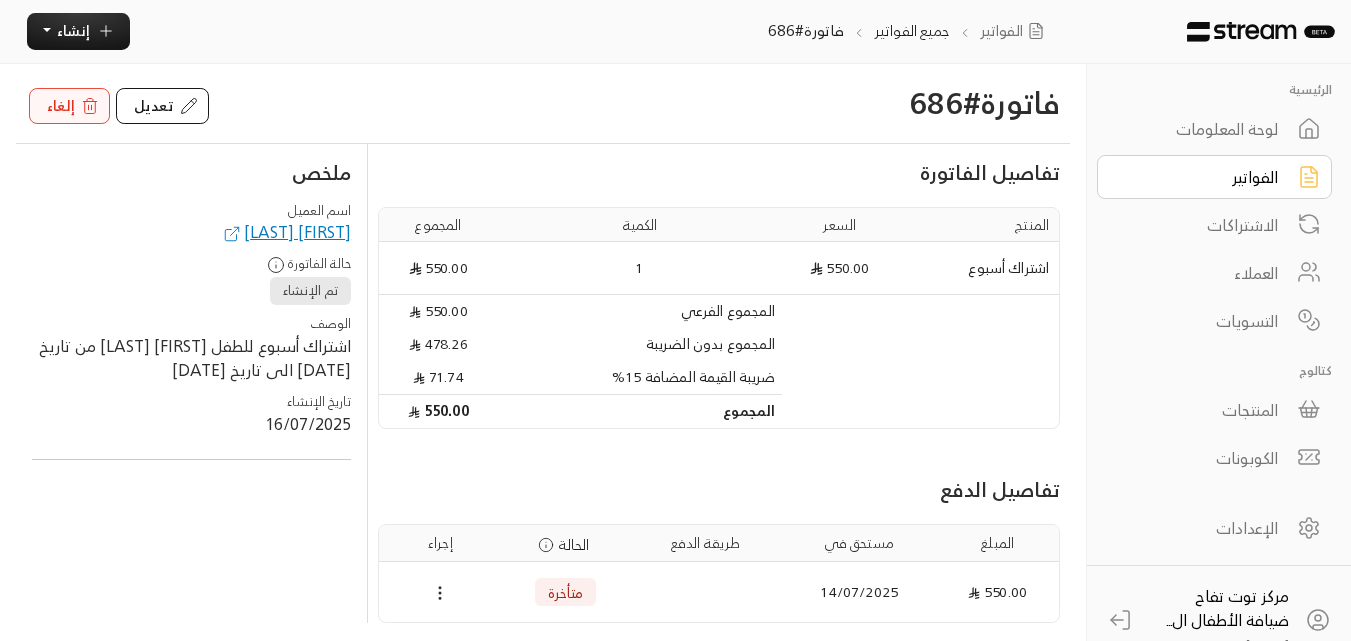 click 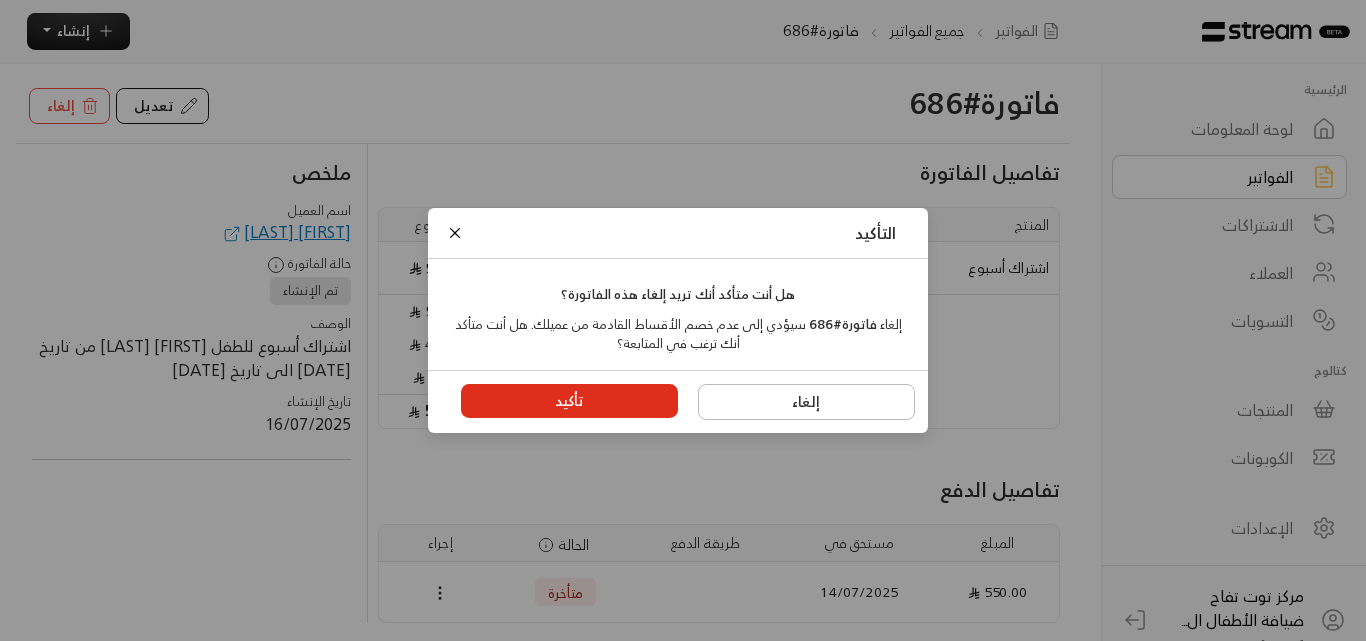 click on "تأكيد" at bounding box center [570, 401] 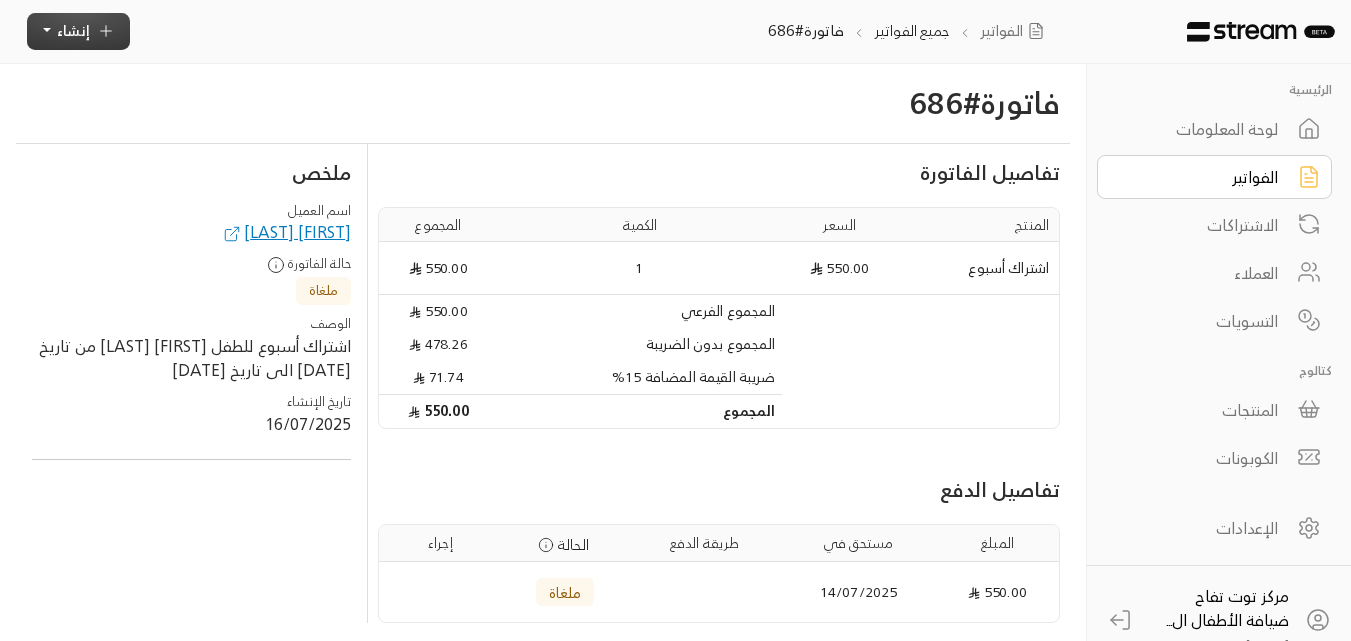 click 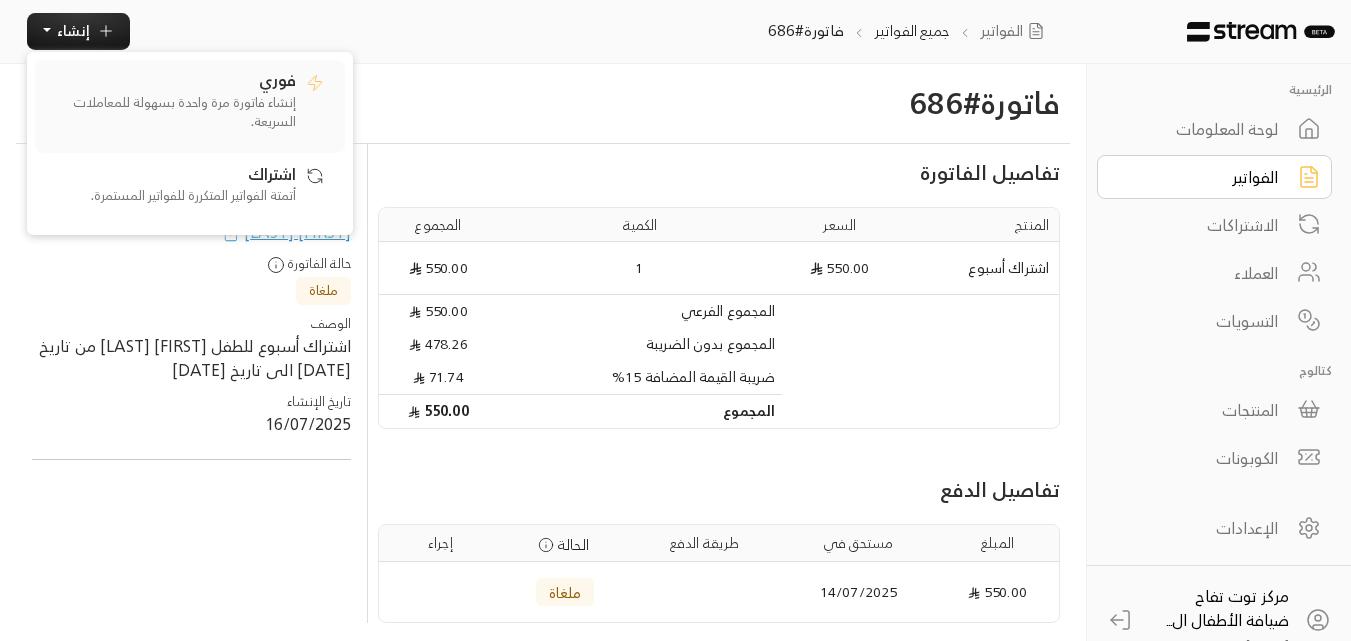click on "فوري" at bounding box center (277, 79) 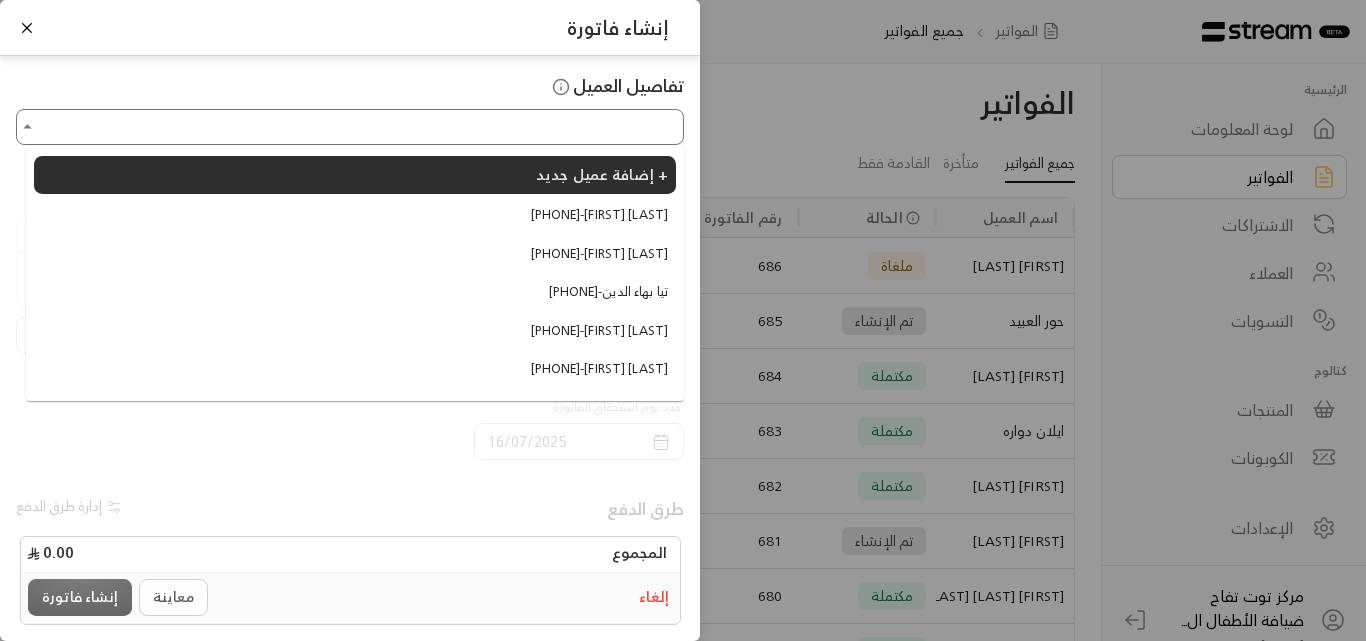 click on "اختر العميل" at bounding box center [350, 127] 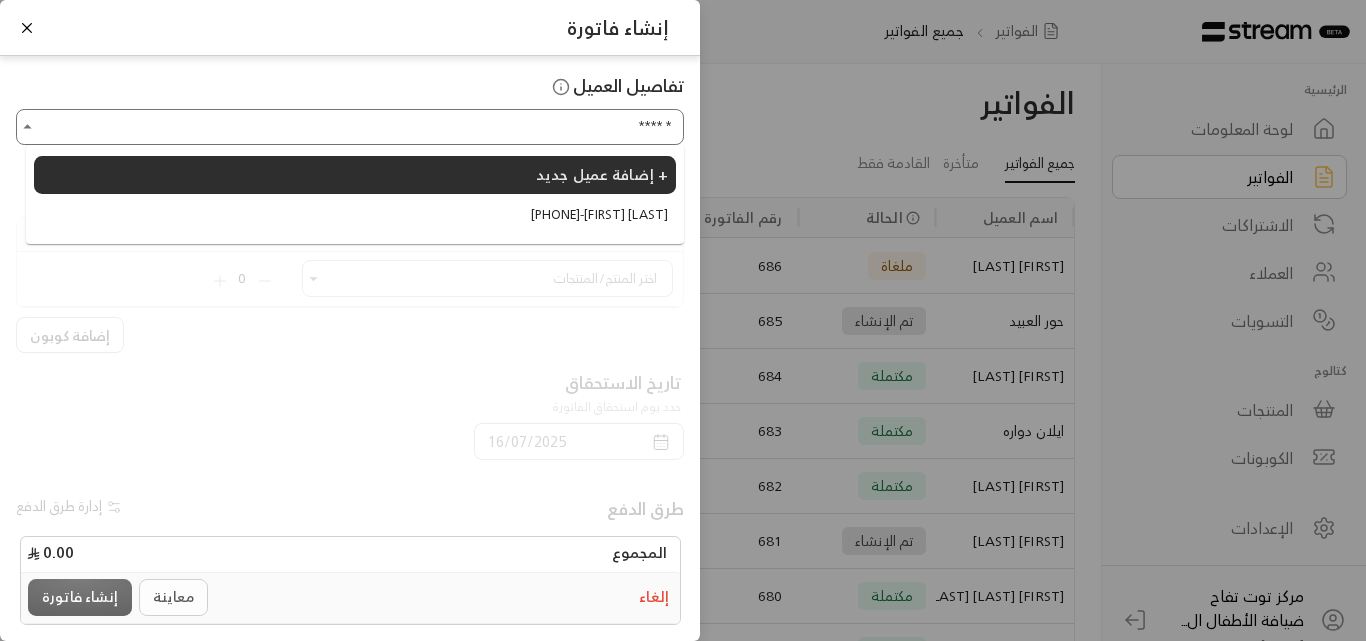 click on "[PHONE]  -  [FIRST] [LAST]" at bounding box center (599, 215) 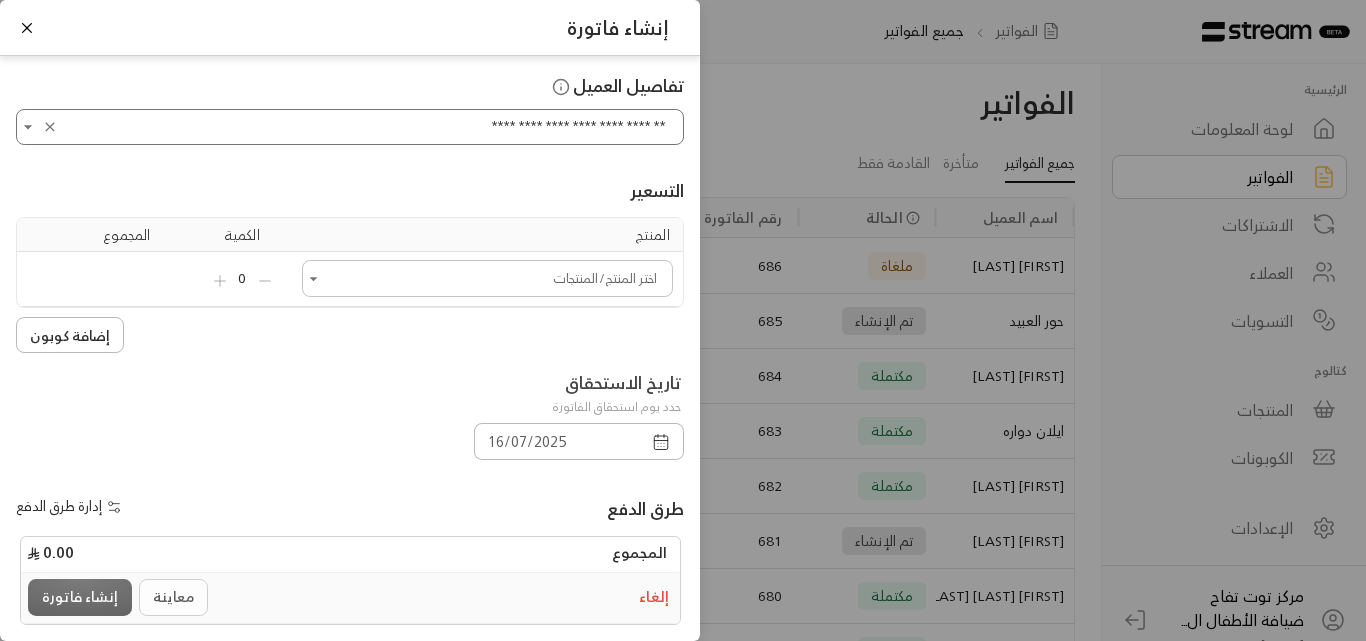 click at bounding box center (314, 279) 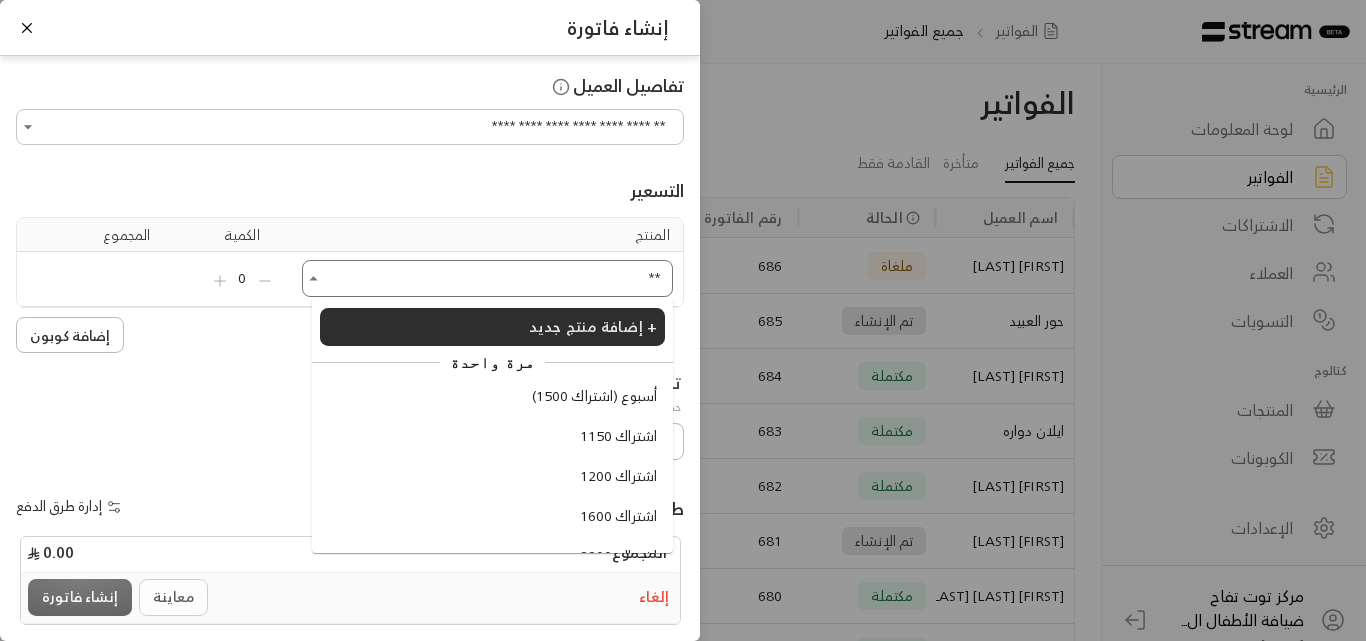 click on "أسبوع (اشتراك 1500)" at bounding box center [594, 396] 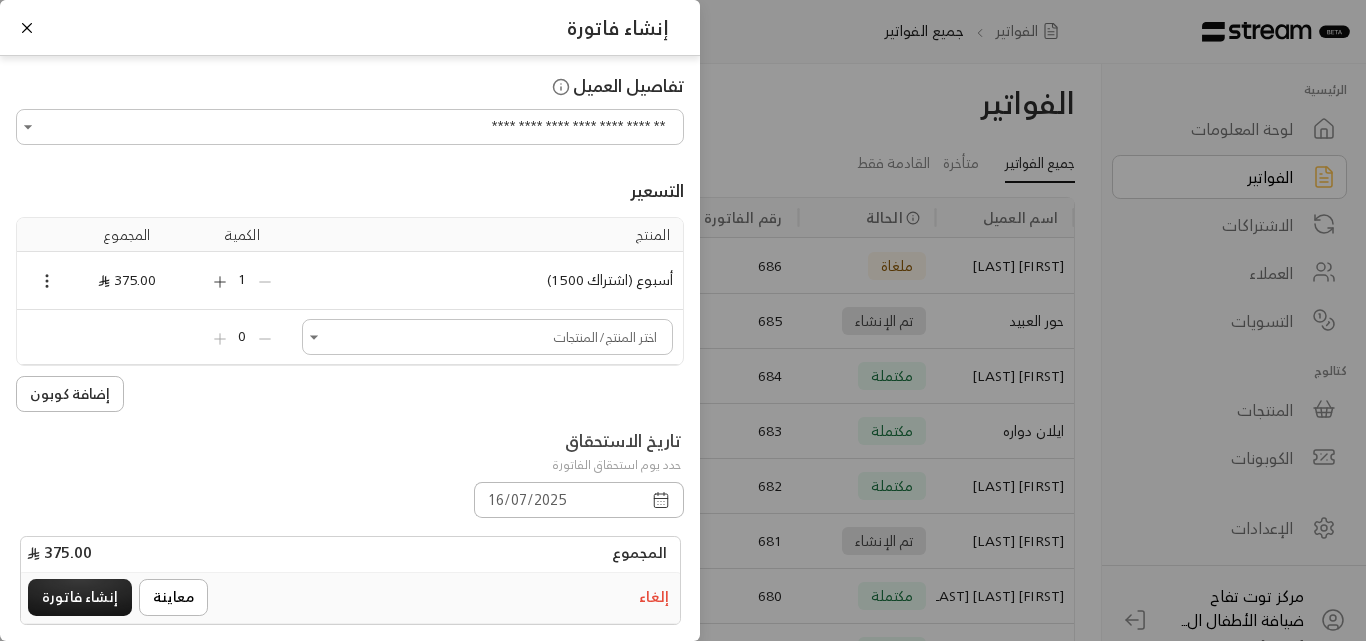 click 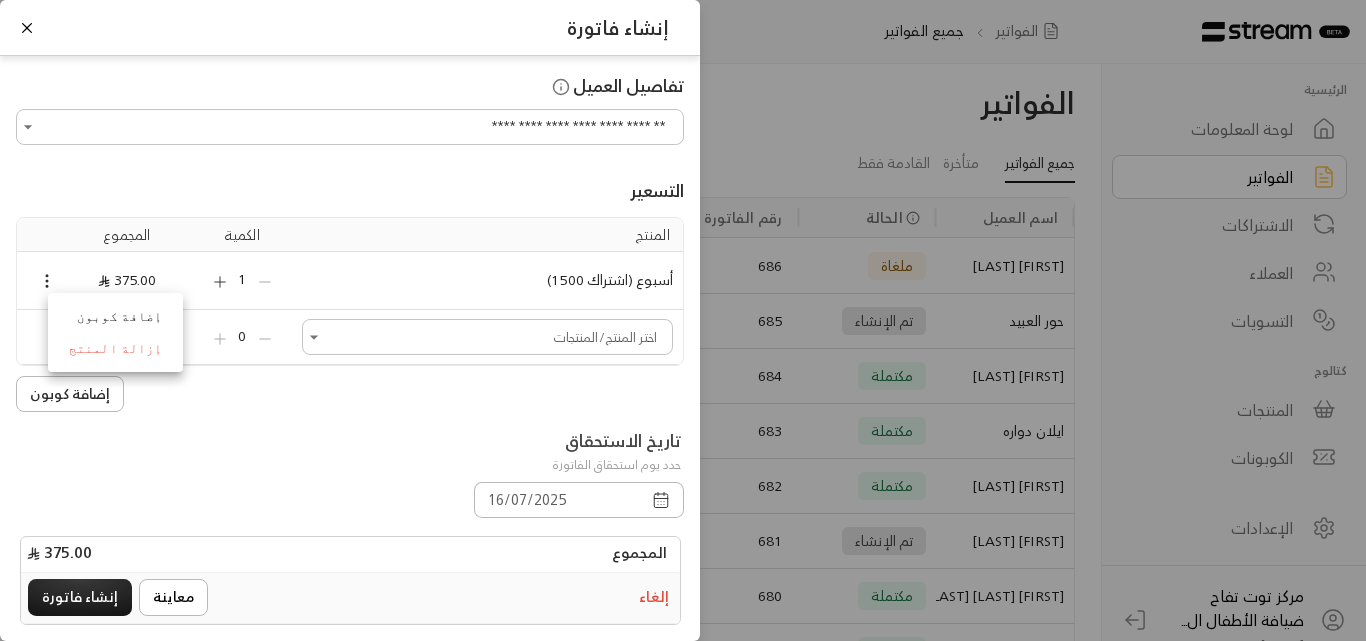 click on "إزالة المنتج" at bounding box center (115, 349) 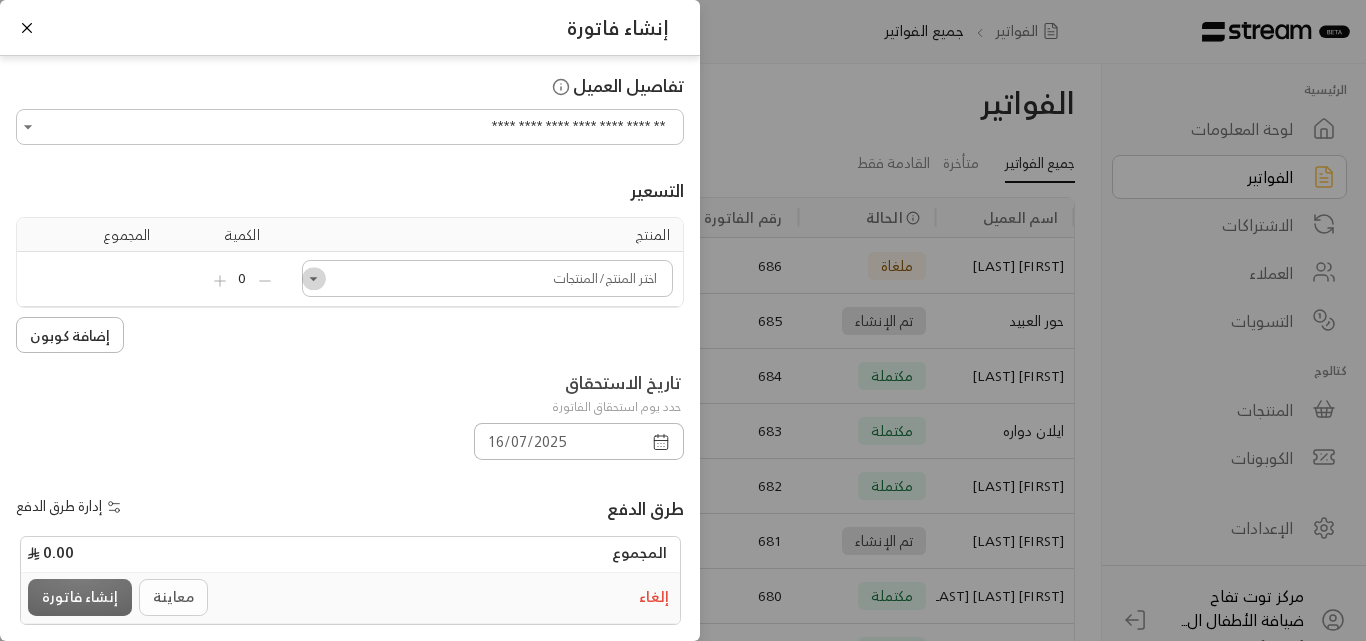 click 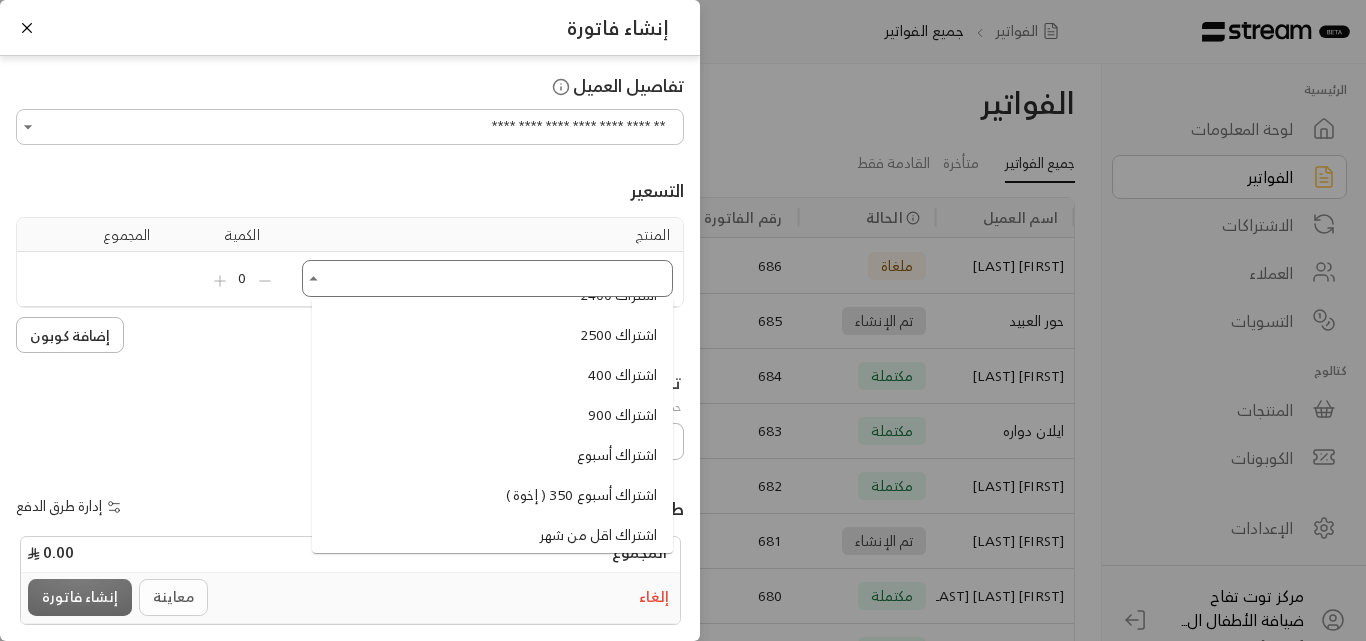 scroll, scrollTop: 1200, scrollLeft: 0, axis: vertical 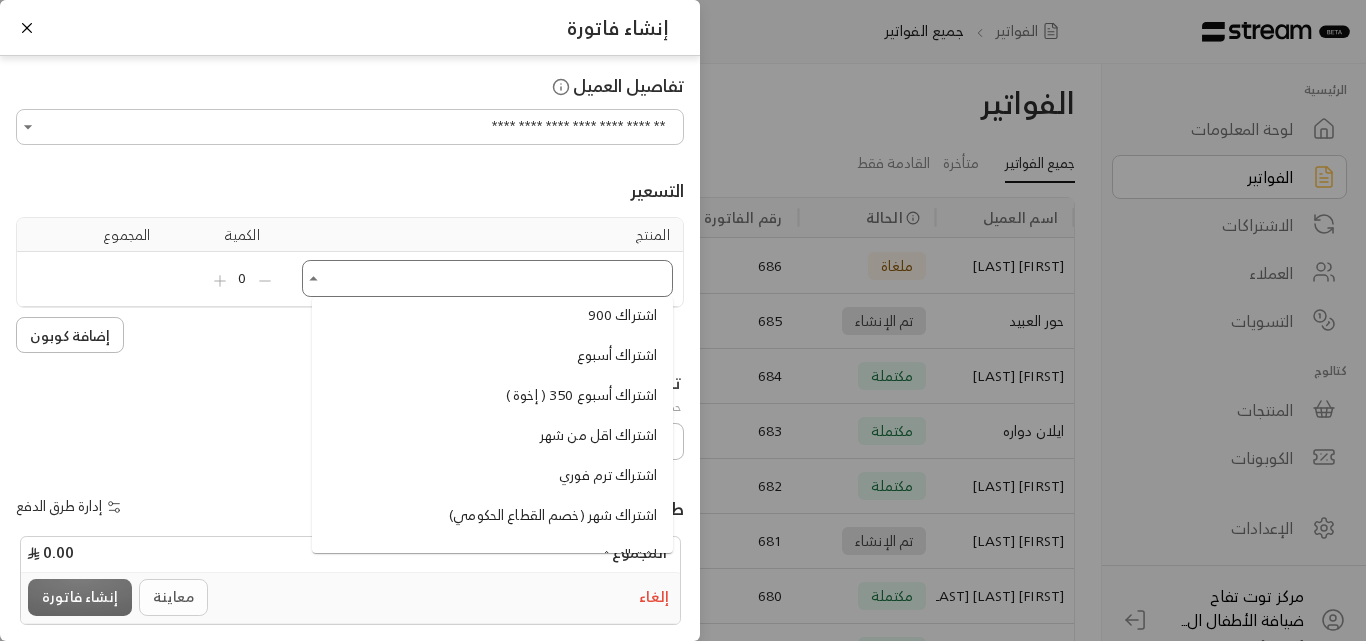click on "اشتراك أسبوع" at bounding box center (617, 355) 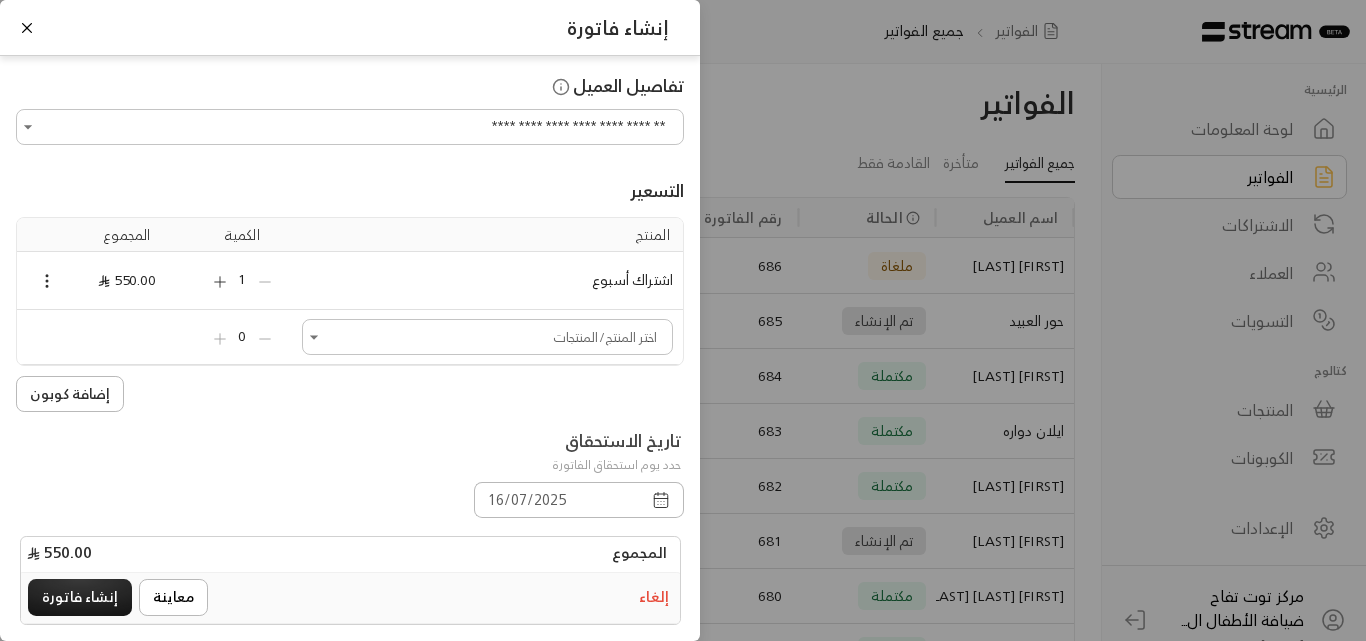 click 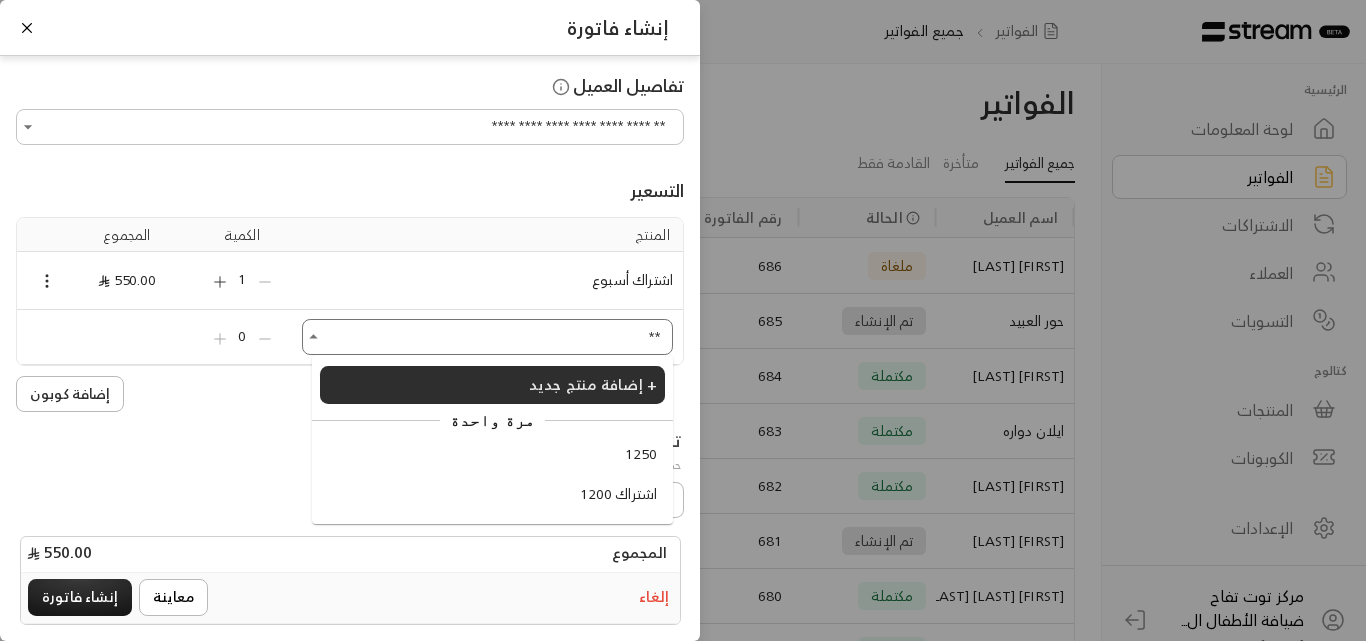 type on "*" 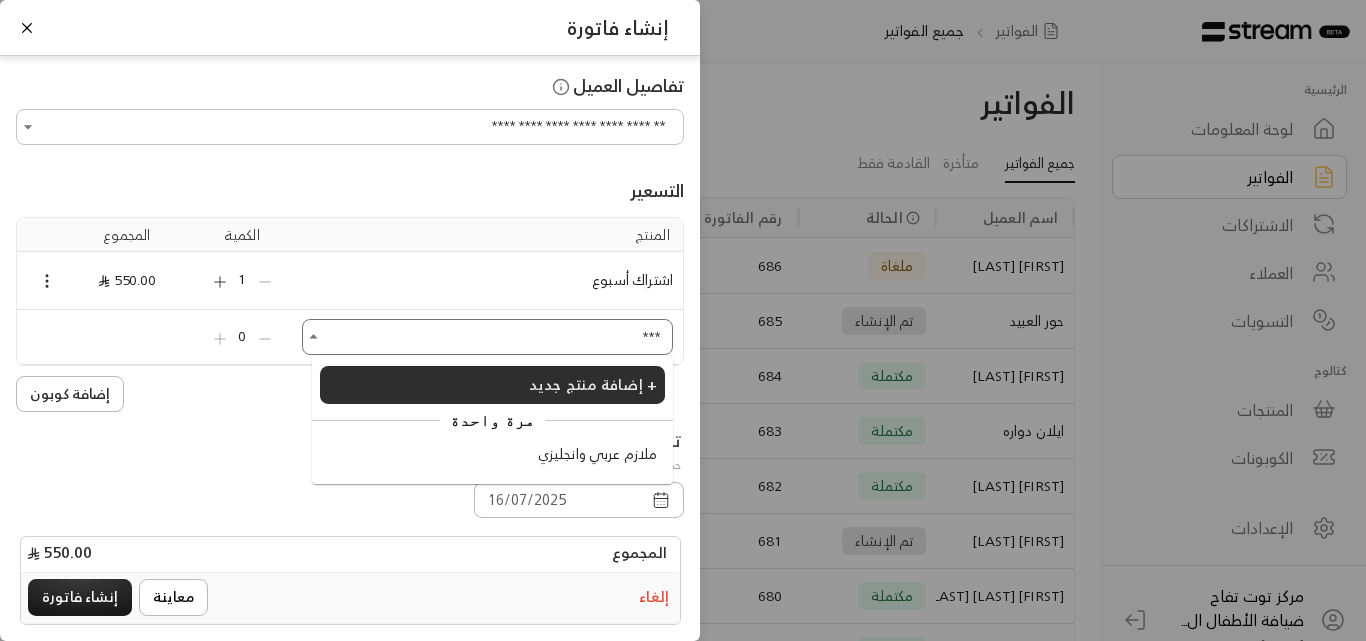 click on "ملازم عربي وانجليزي" at bounding box center [597, 454] 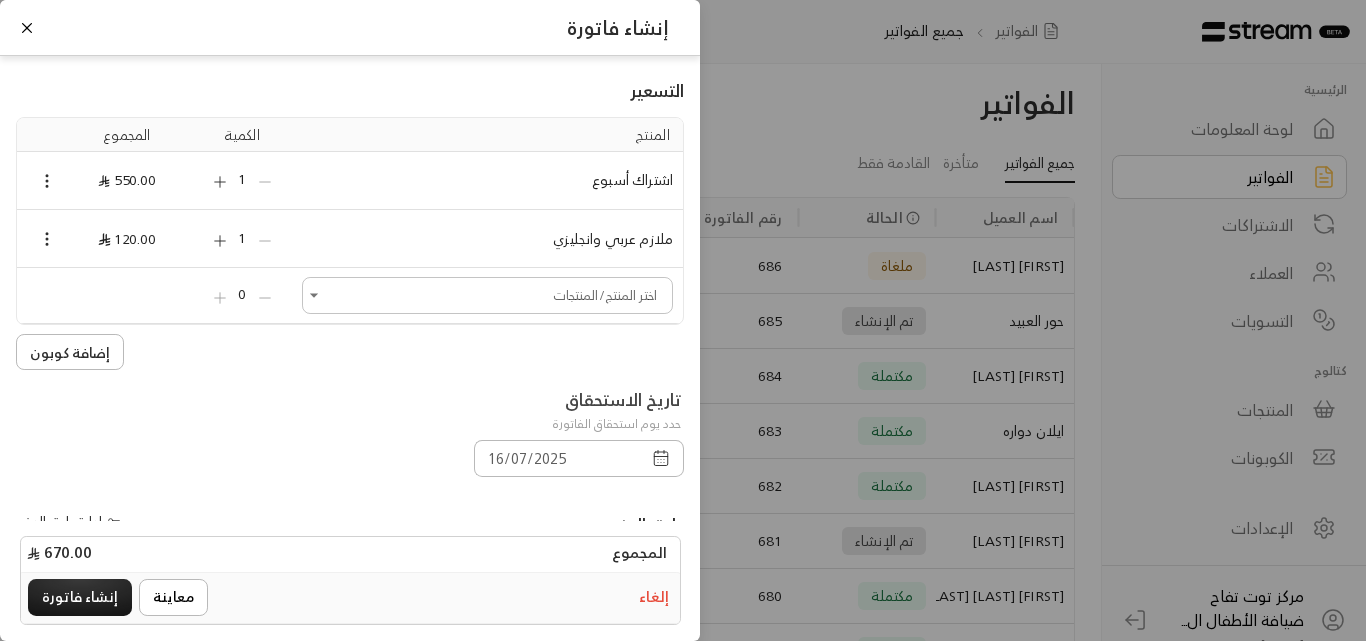 scroll, scrollTop: 200, scrollLeft: 0, axis: vertical 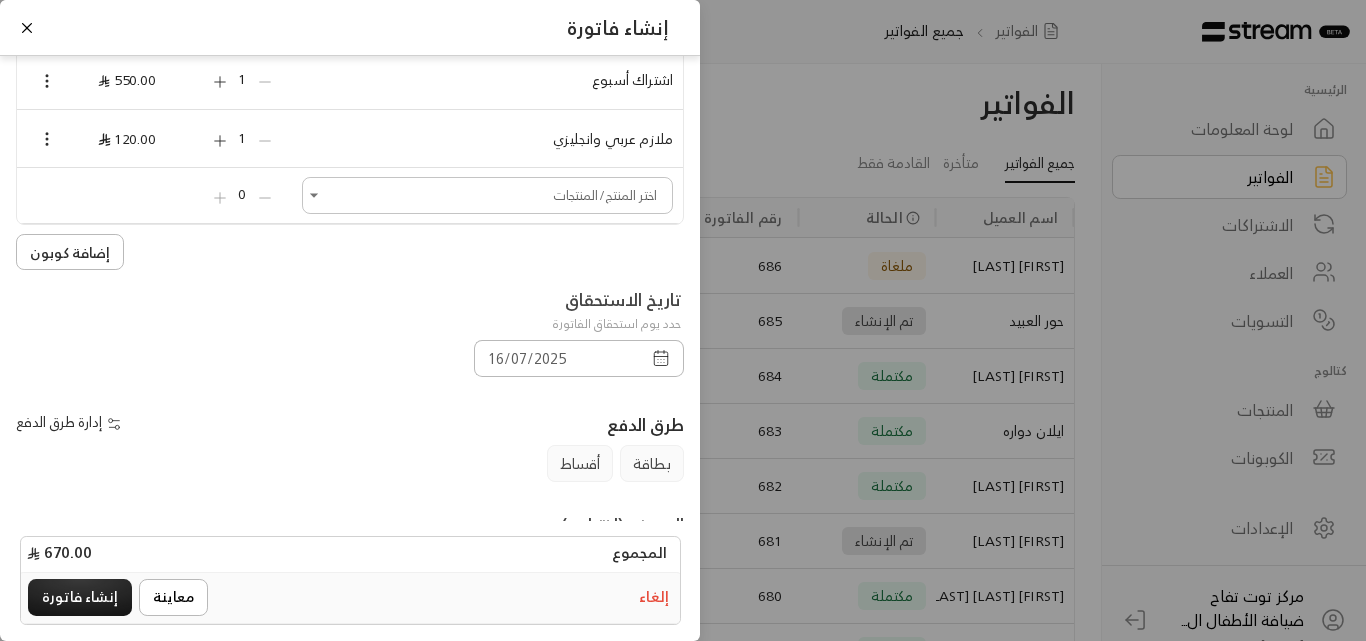 click 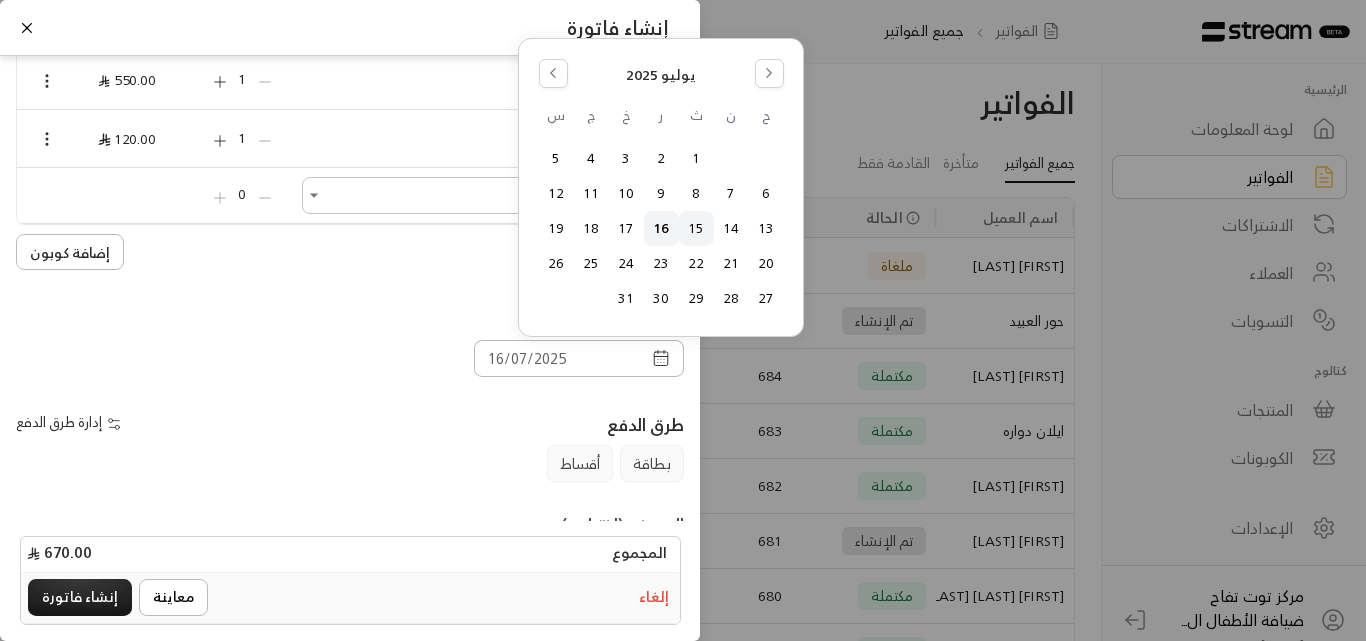 click on "15" at bounding box center (696, 228) 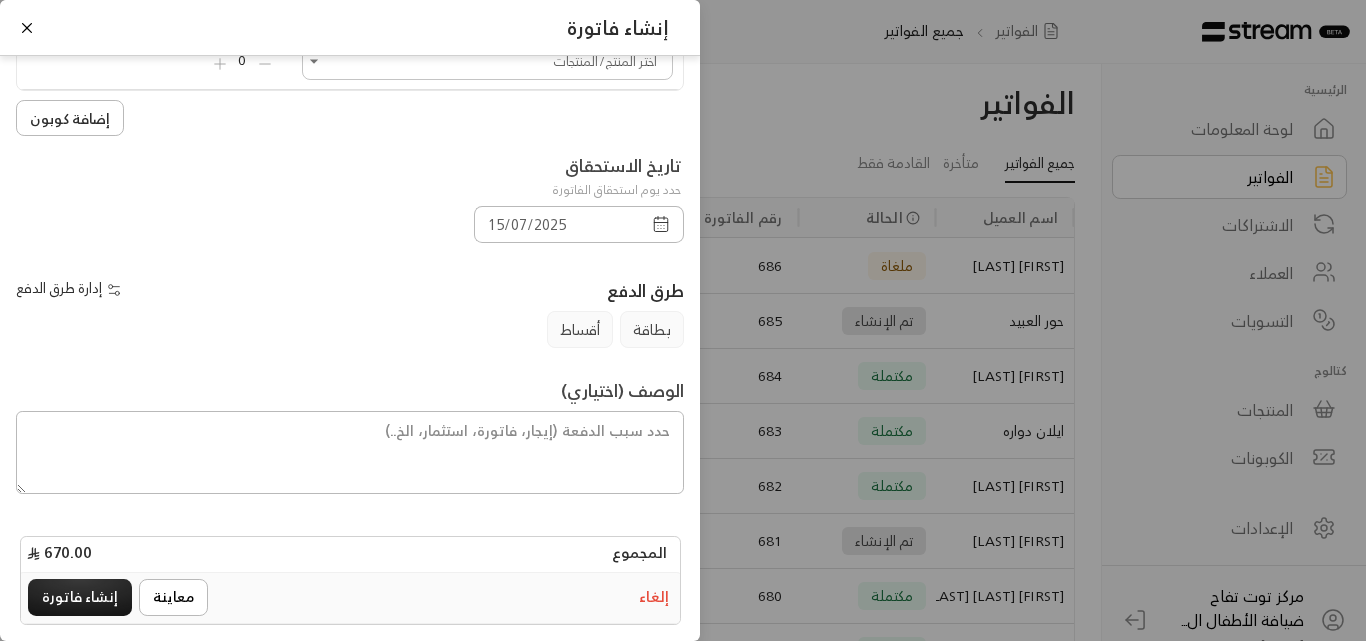 scroll, scrollTop: 337, scrollLeft: 0, axis: vertical 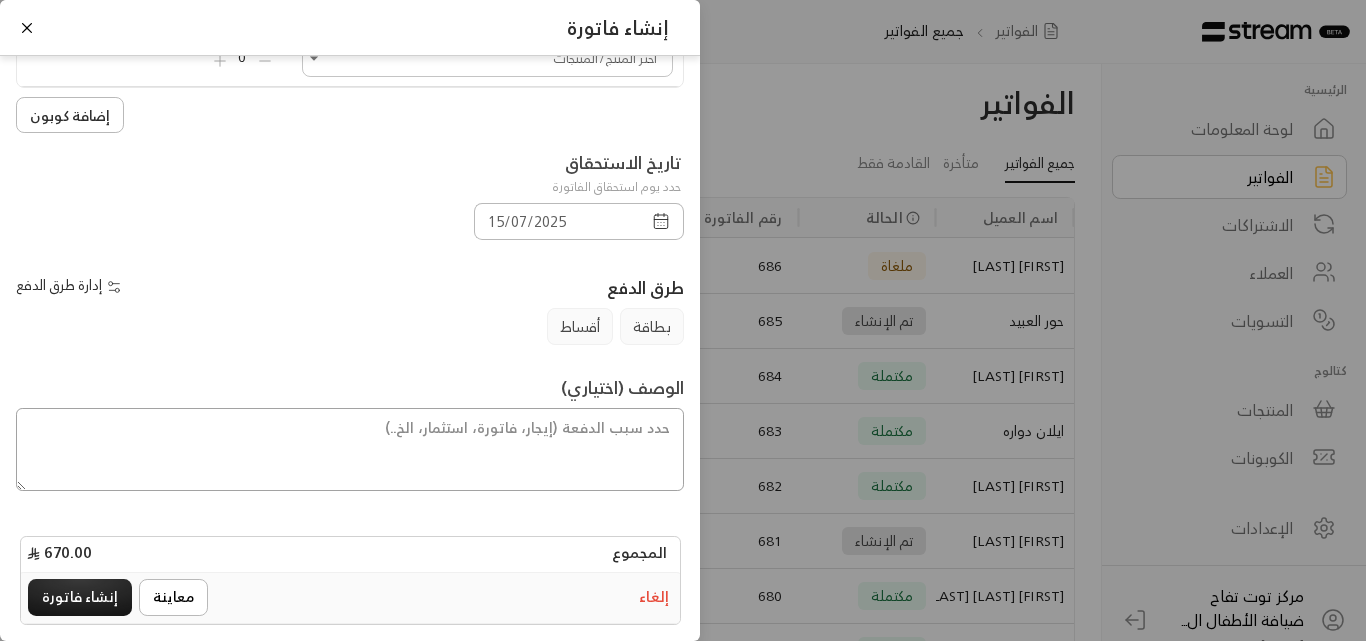 click at bounding box center [350, 450] 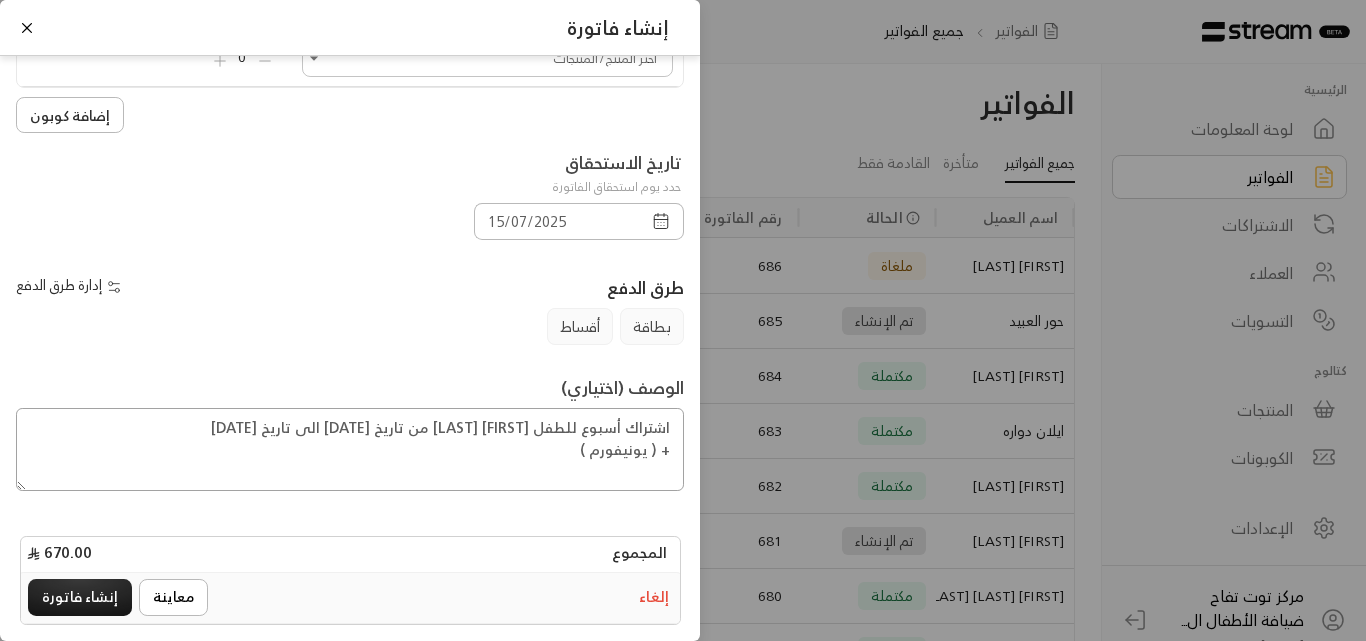 click on "اشتراك أسبوع للطفل [FIRST] [LAST] من تاريخ [DATE] الى تاريخ [DATE]                                                    + ( يونيفورم )" at bounding box center (350, 450) 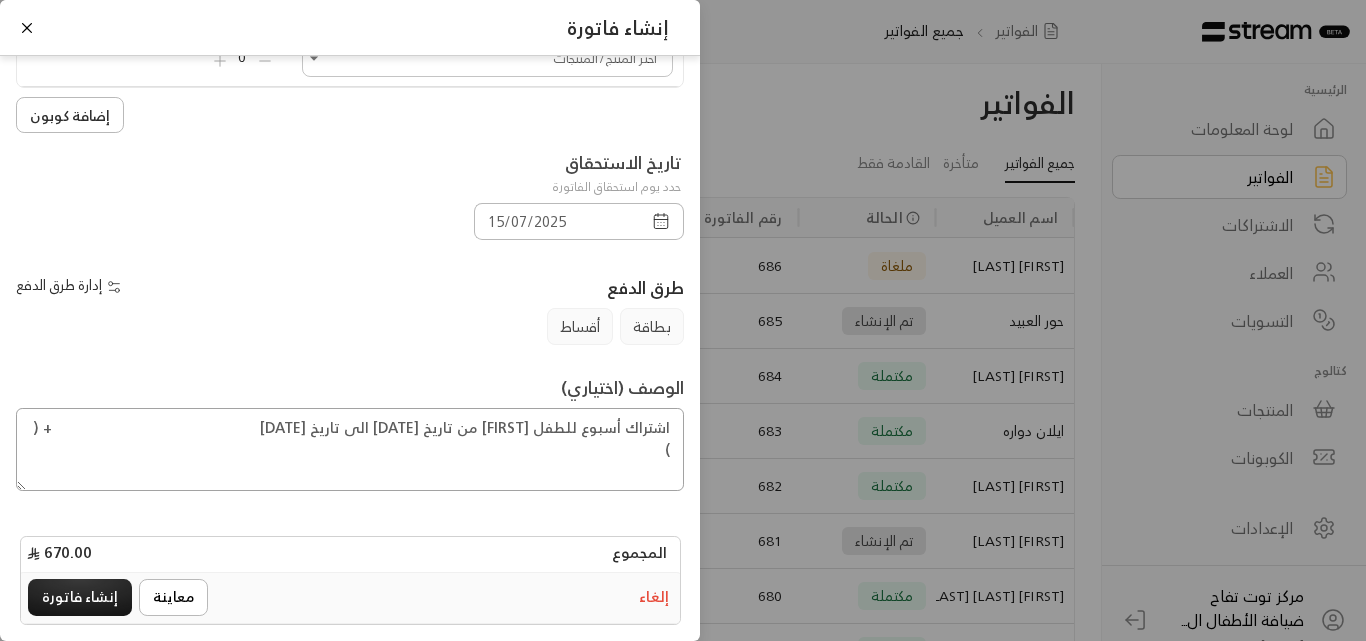 drag, startPoint x: 643, startPoint y: 453, endPoint x: 657, endPoint y: 461, distance: 16.124516 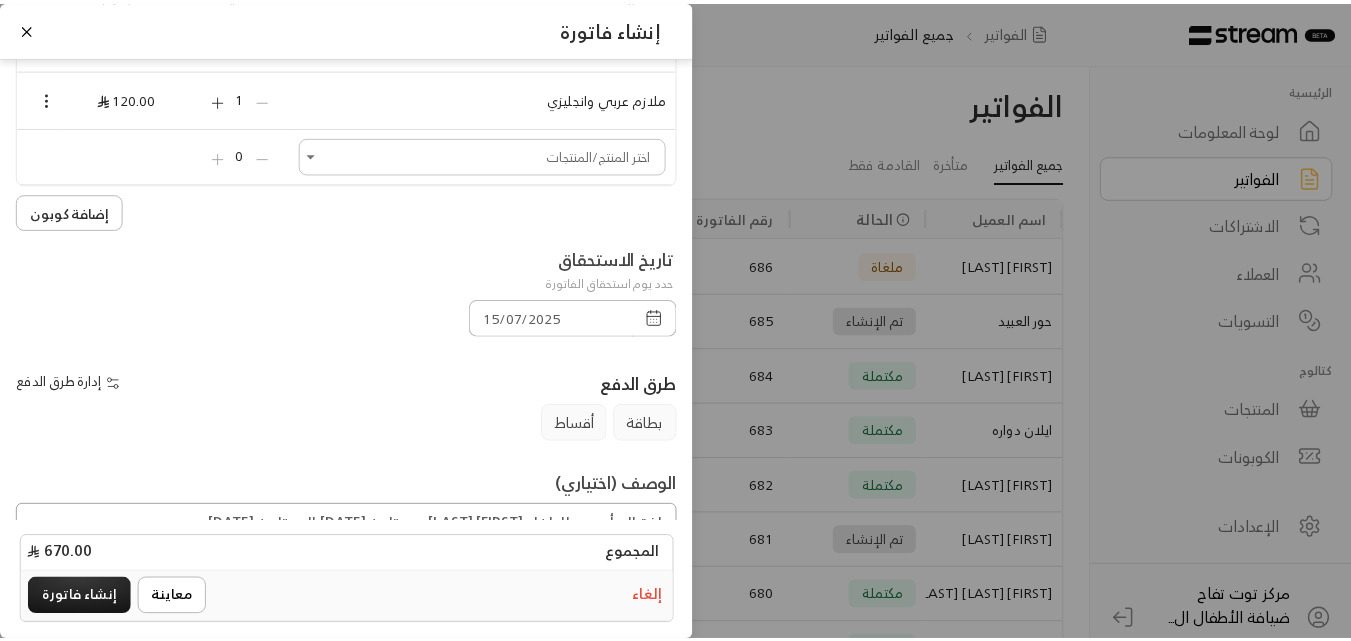 scroll, scrollTop: 337, scrollLeft: 0, axis: vertical 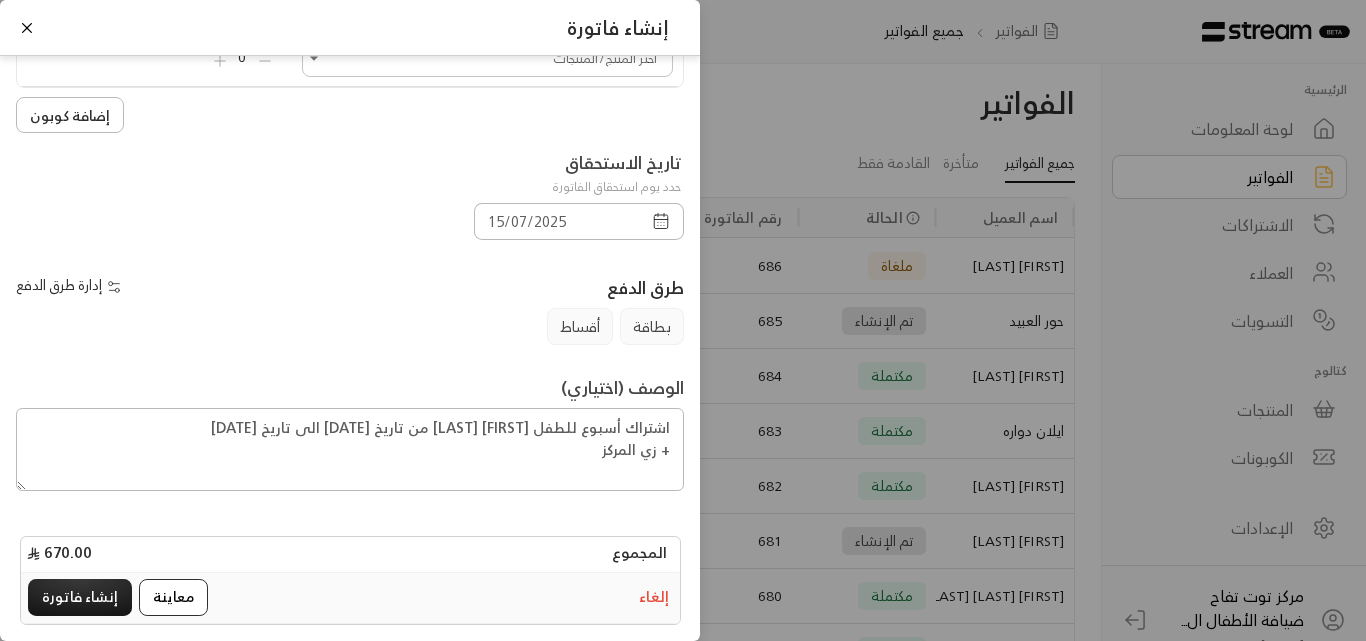 click on "معاينة" at bounding box center (173, 597) 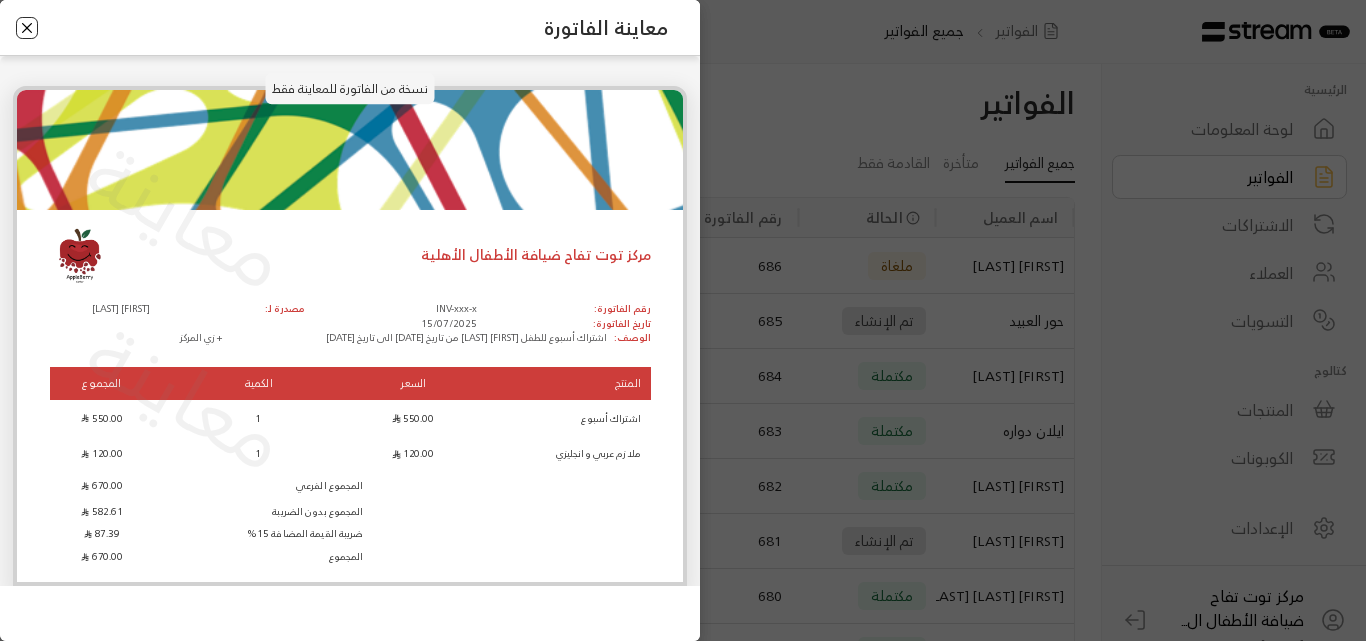 click at bounding box center [27, 28] 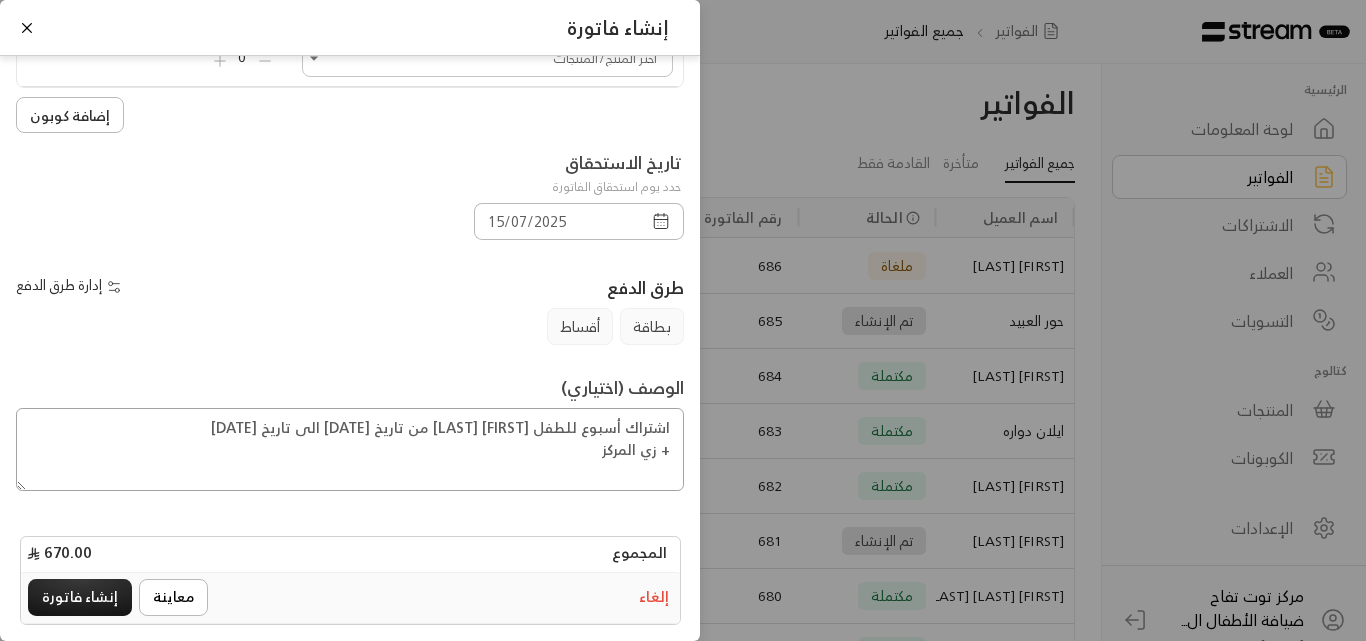 drag, startPoint x: 581, startPoint y: 457, endPoint x: 676, endPoint y: 470, distance: 95.885345 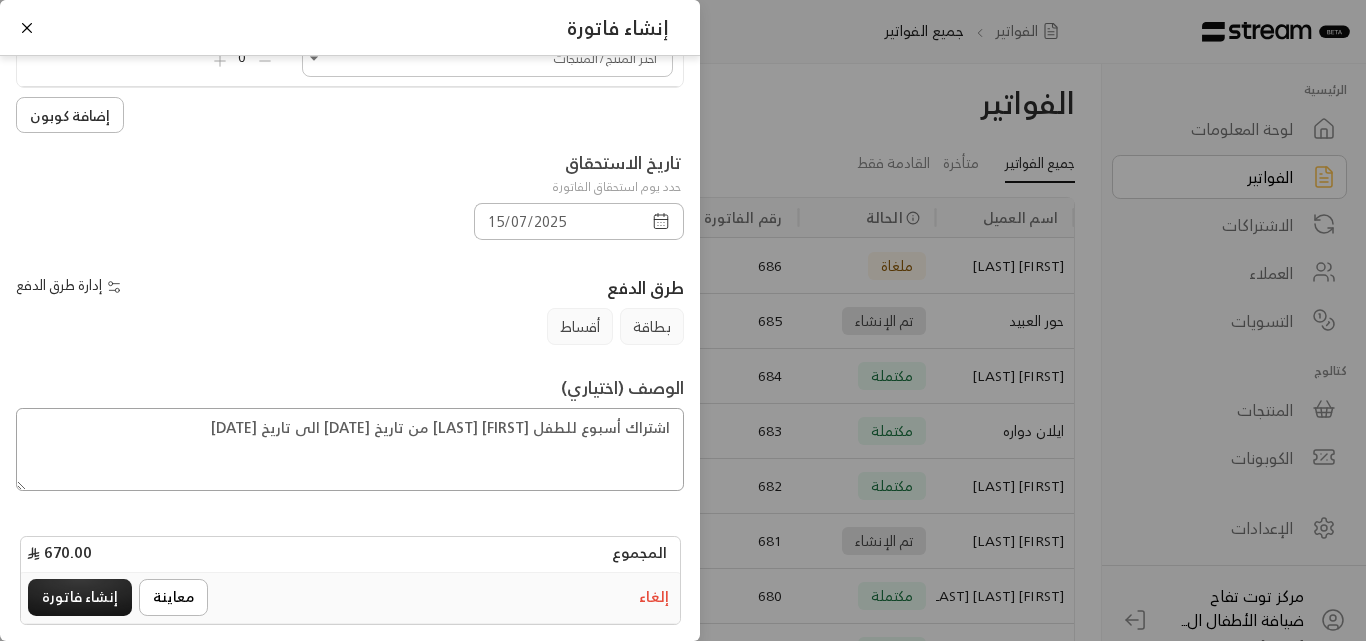 click on "اشتراك أسبوع للطفل [FIRST] [LAST] من تاريخ [DATE] الى تاريخ [DATE]" at bounding box center [350, 450] 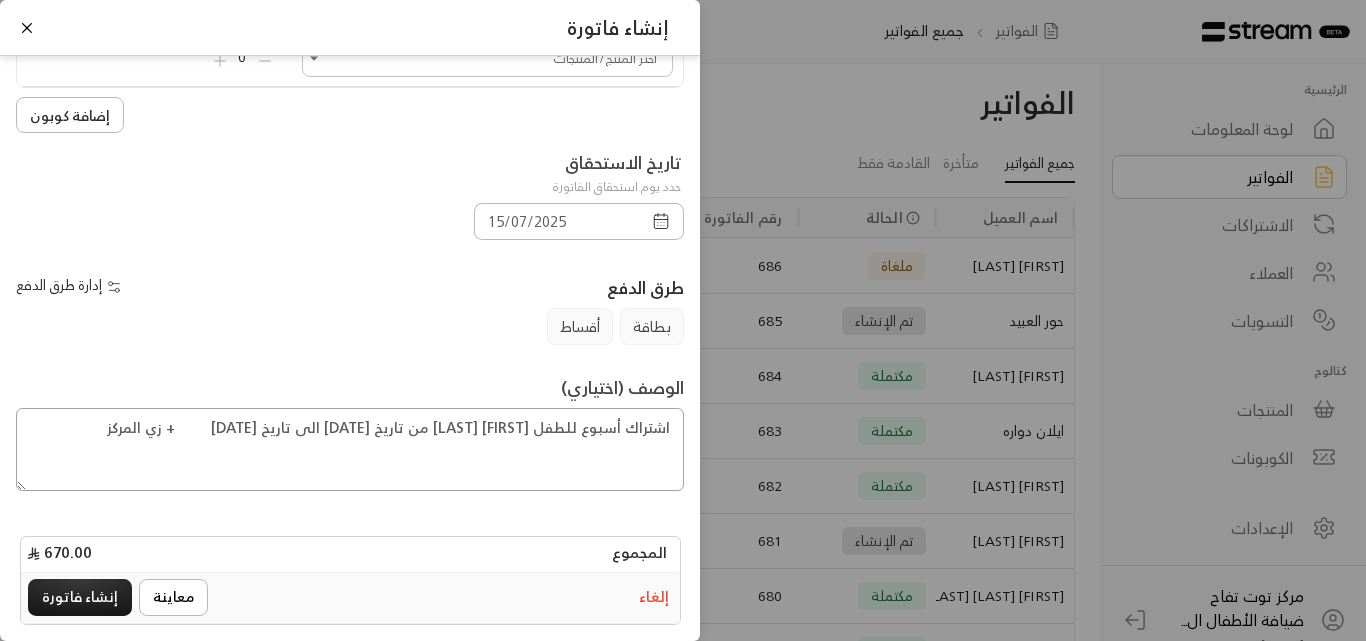 click on "اشتراك أسبوع للطفل [FIRST] [LAST] من تاريخ [DATE] الى تاريخ [DATE]         + زي المركز" at bounding box center [350, 450] 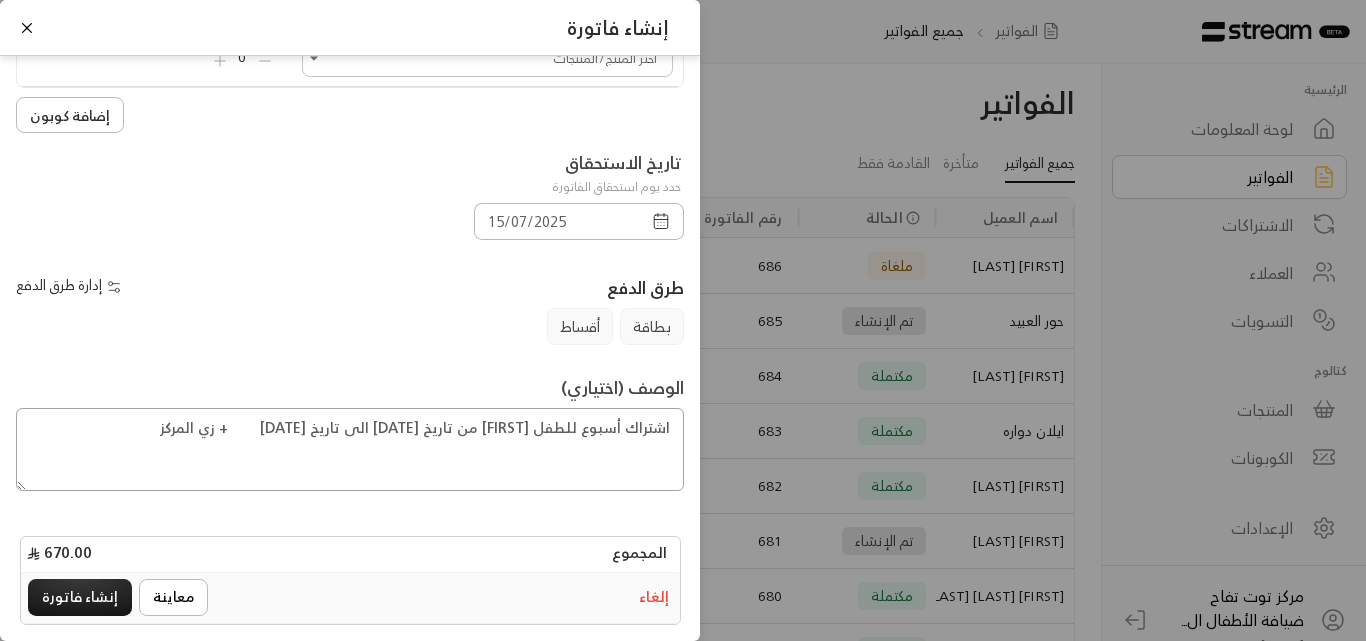 click on "اشتراك أسبوع للطفل [FIRST] من تاريخ [DATE] الى تاريخ [DATE]        + زي المركز" at bounding box center [350, 450] 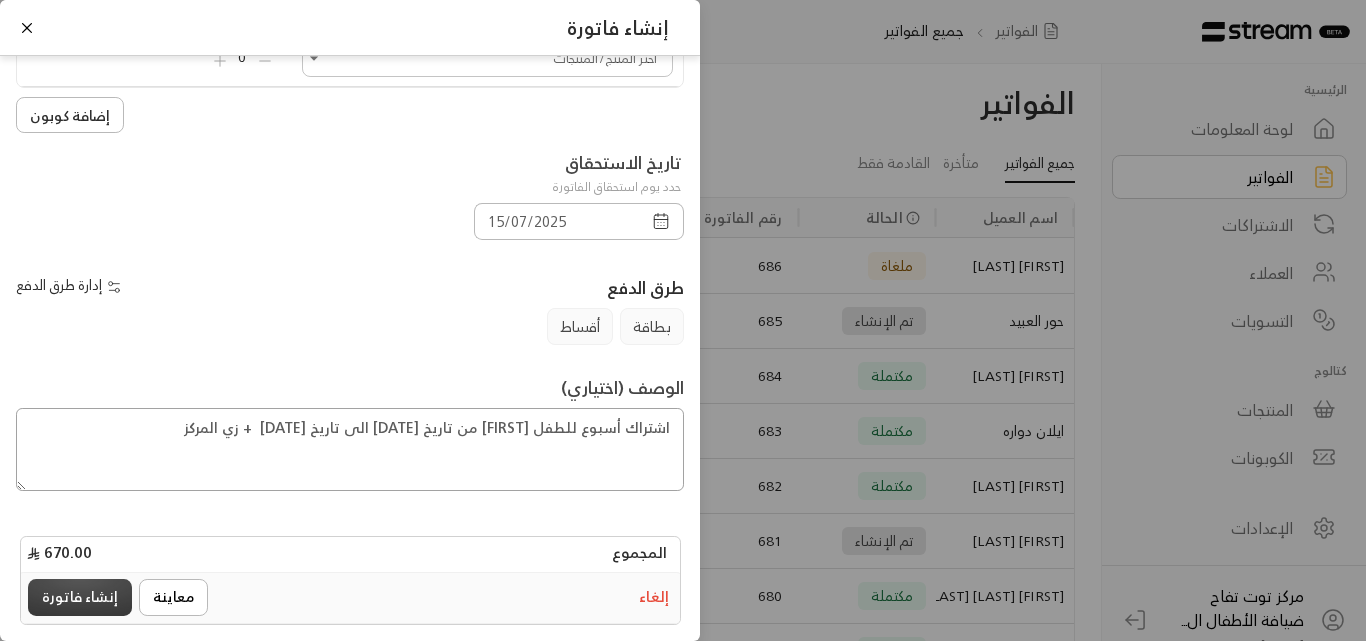 type on "اشتراك أسبوع للطفل [FIRST] من تاريخ [DATE] الى تاريخ [DATE]  + زي المركز" 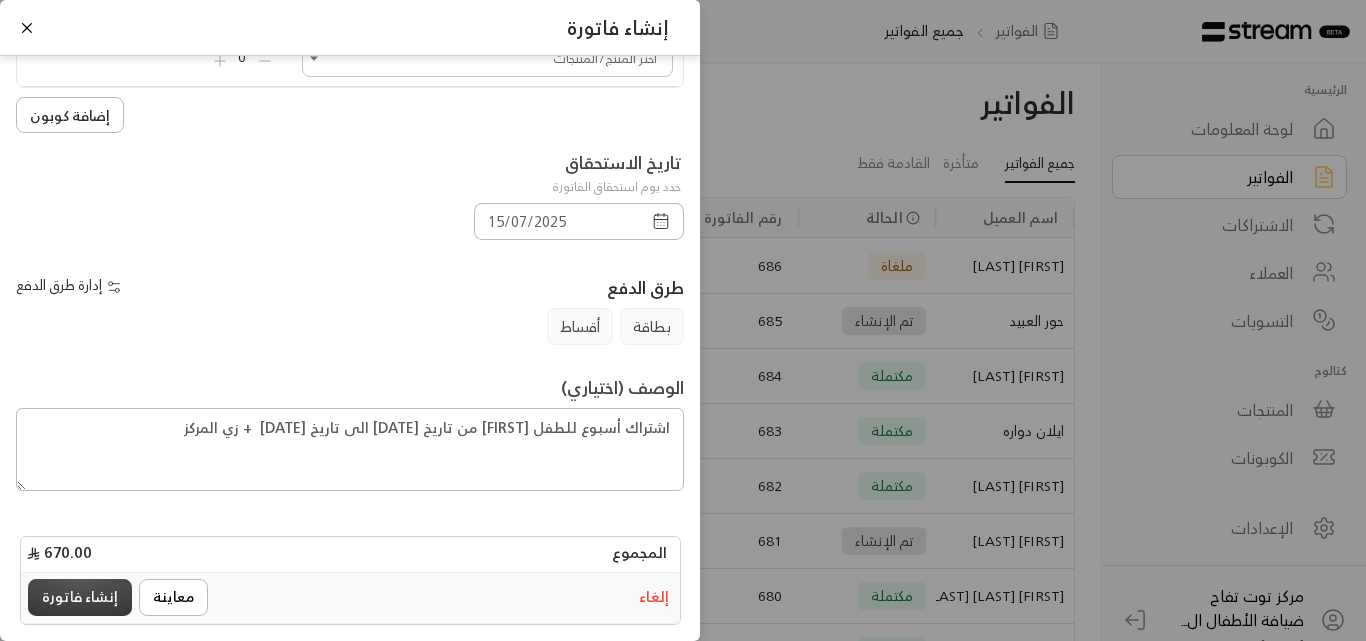 click on "إنشاء فاتورة" at bounding box center [80, 597] 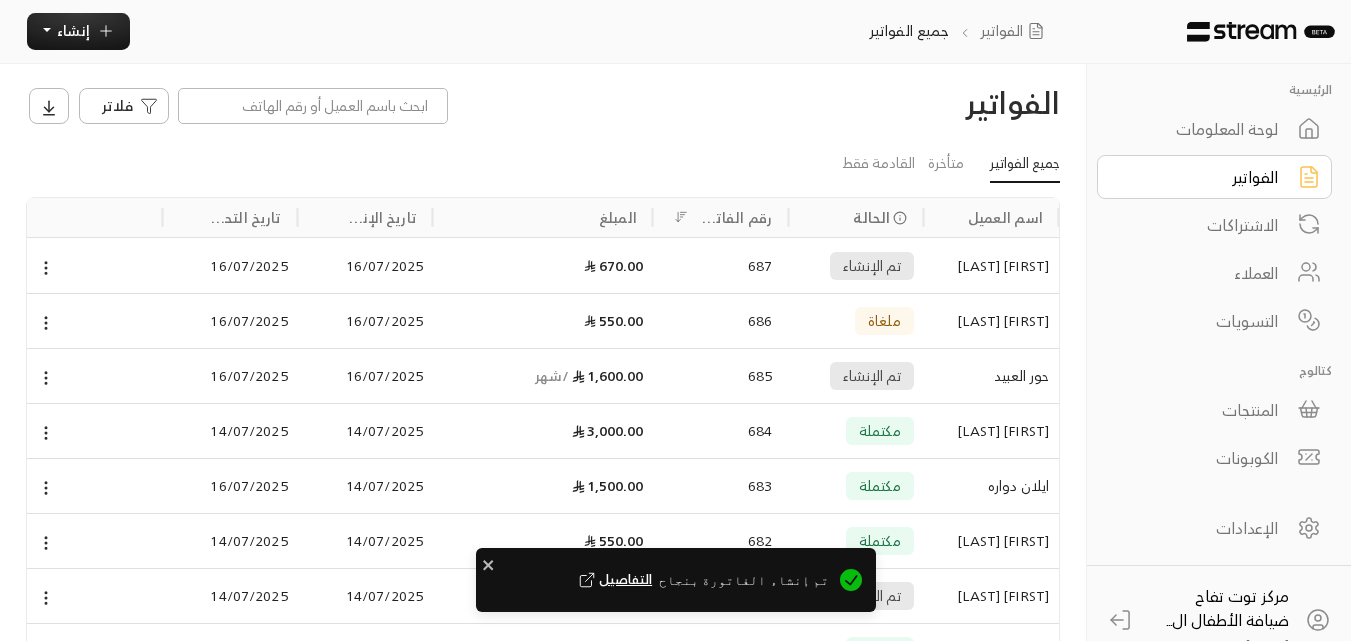 click on "ملغاة" at bounding box center [855, 320] 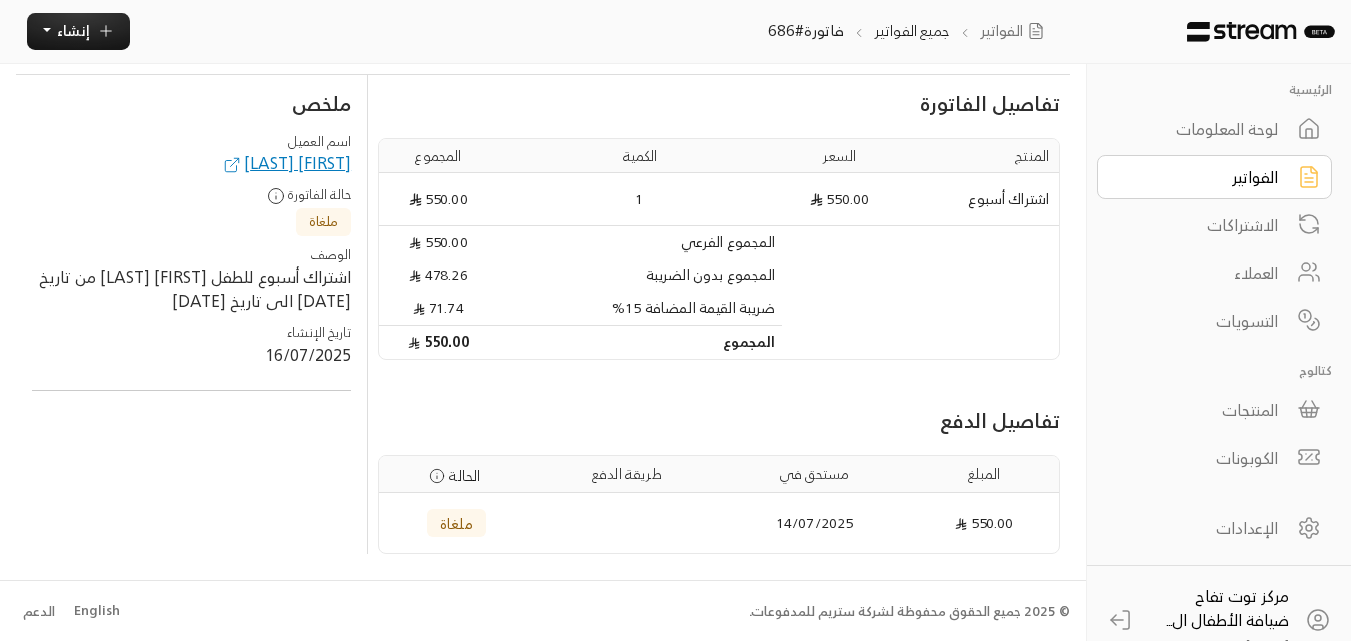 scroll, scrollTop: 0, scrollLeft: 0, axis: both 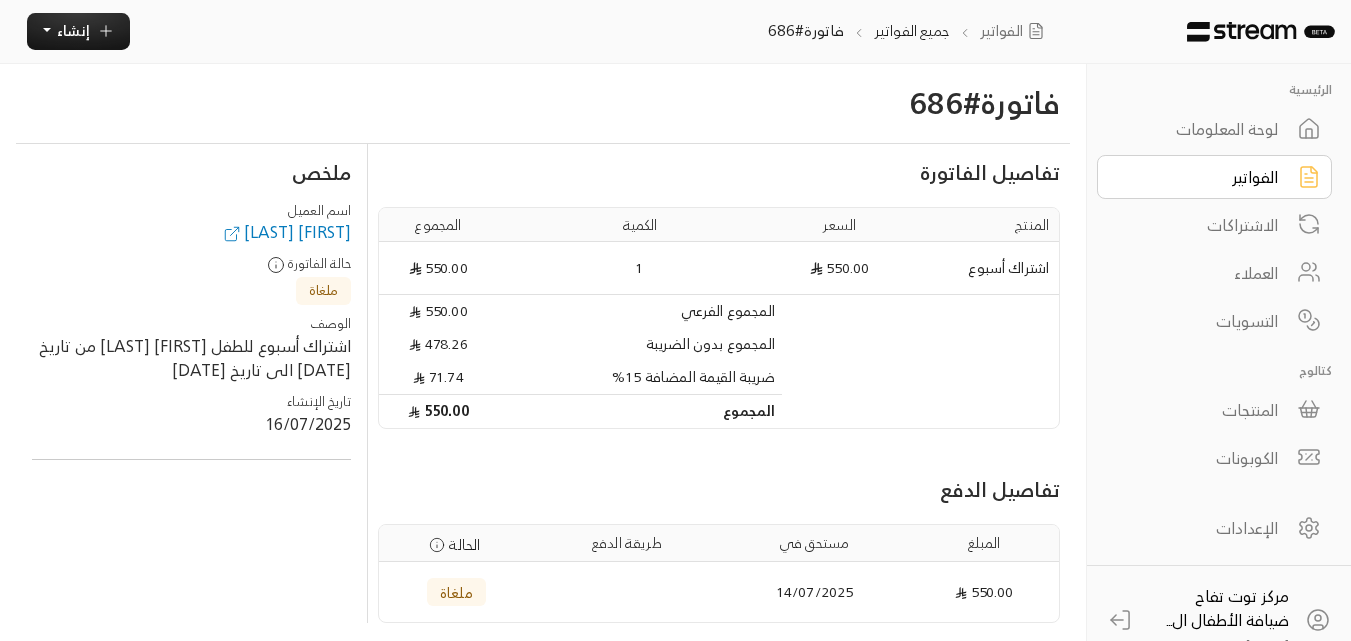 click on "[FIRST] [LAST]" at bounding box center (286, 232) 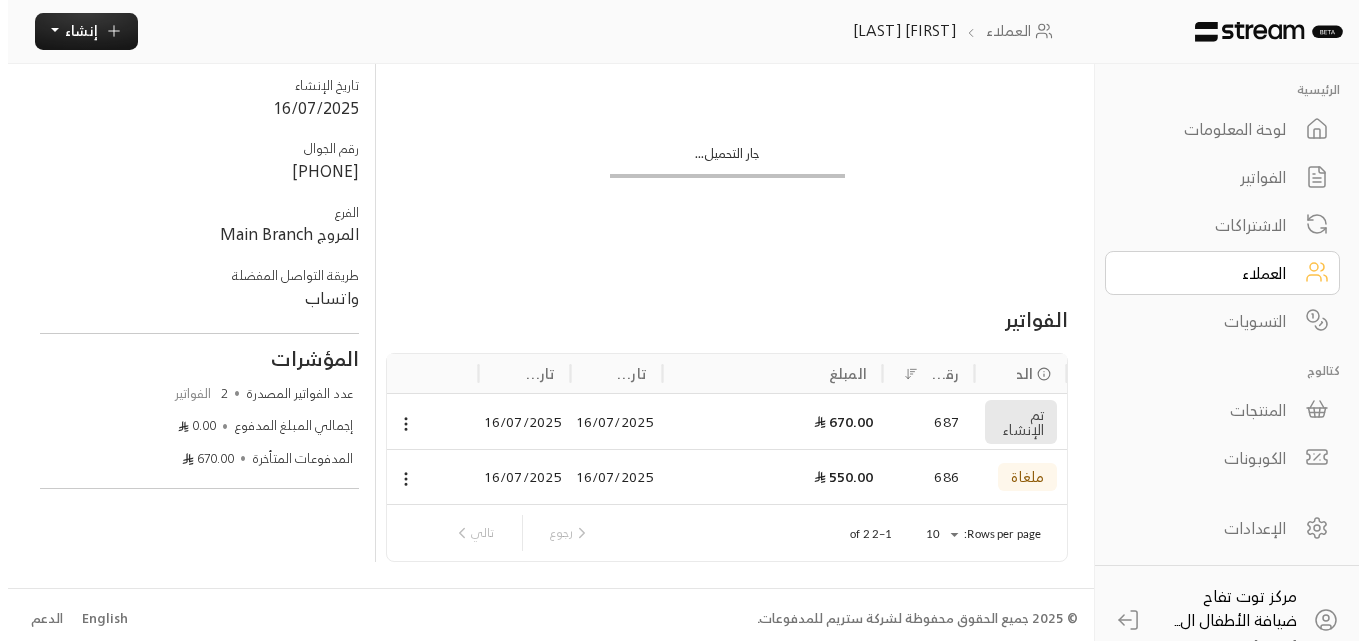 scroll, scrollTop: 136, scrollLeft: 0, axis: vertical 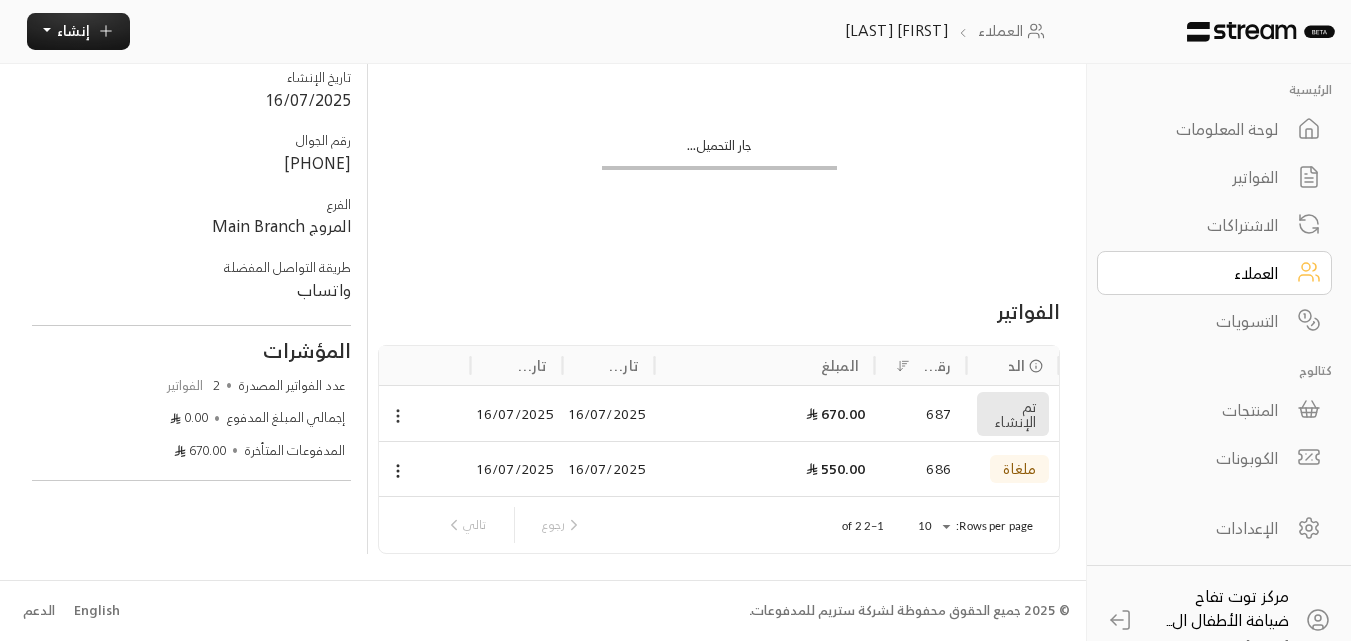 click 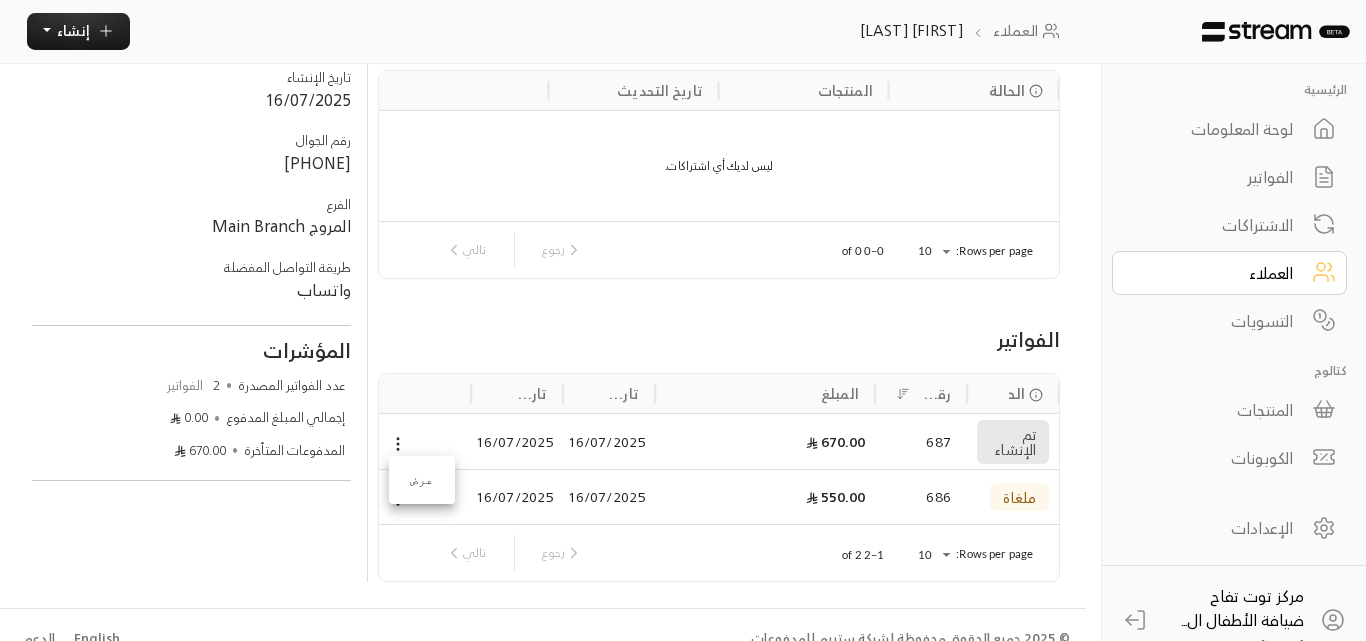 click on "عرض" at bounding box center (422, 480) 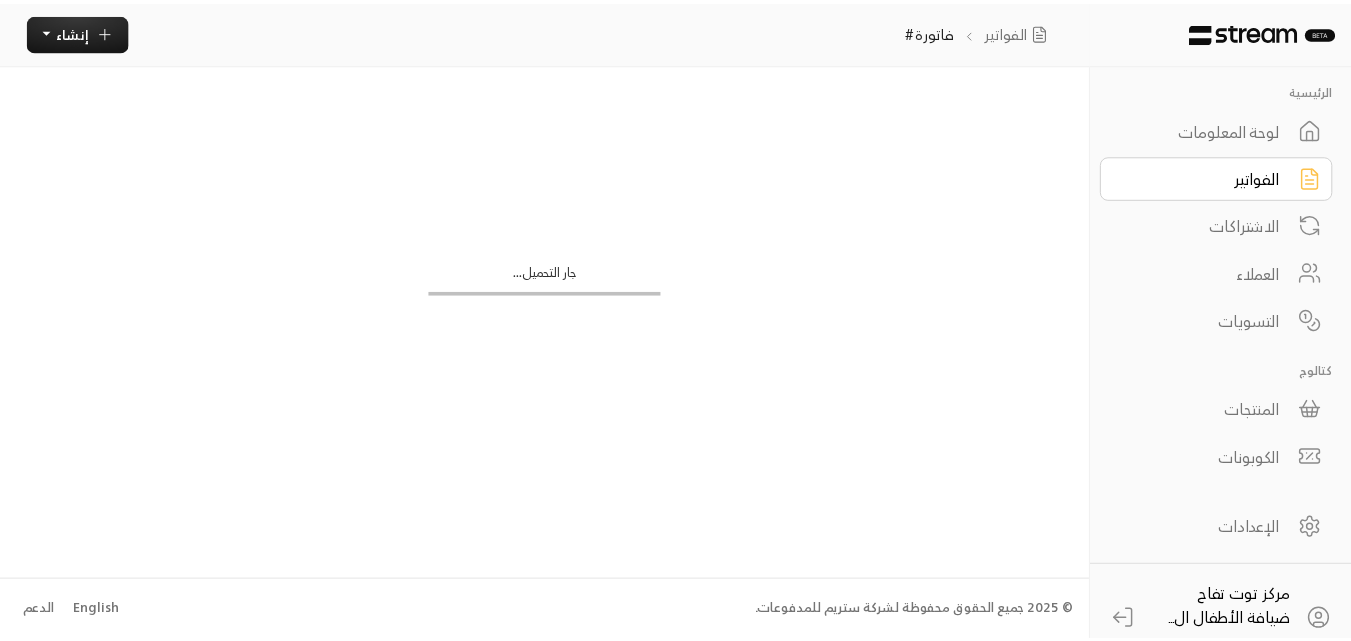scroll, scrollTop: 0, scrollLeft: 0, axis: both 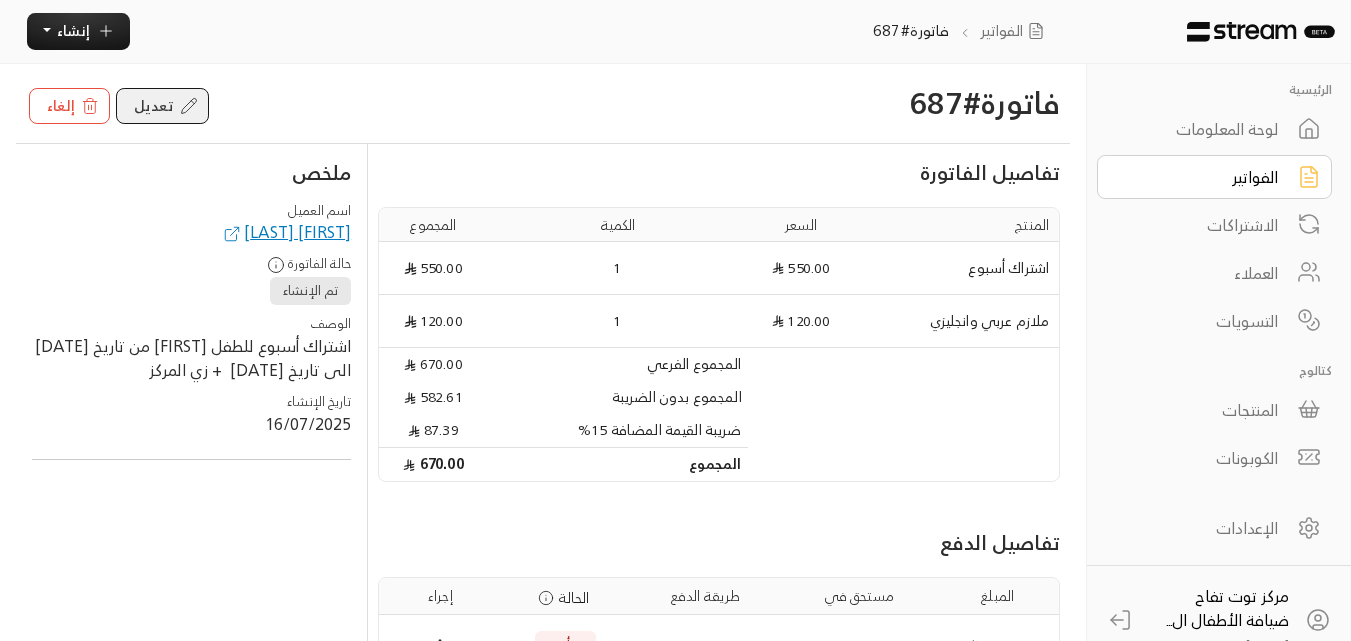 click on "تعديل" at bounding box center [154, 105] 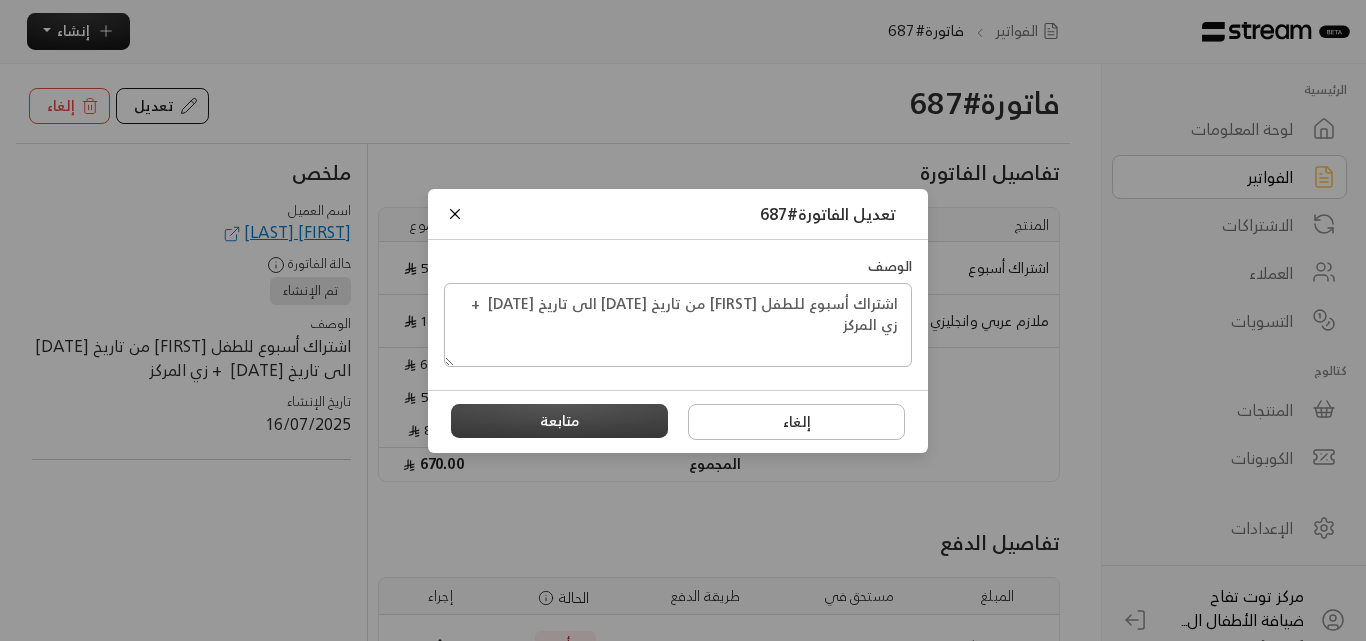 click on "متابعة" at bounding box center [560, 421] 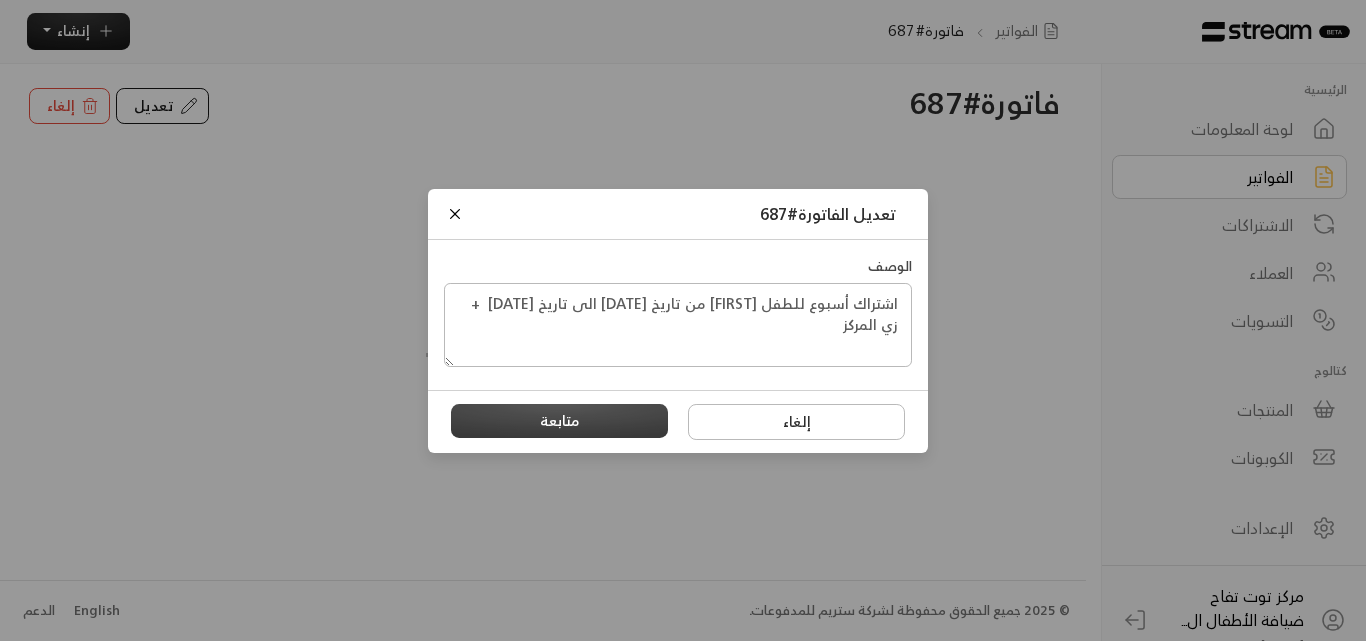 click on "متابعة" at bounding box center (560, 421) 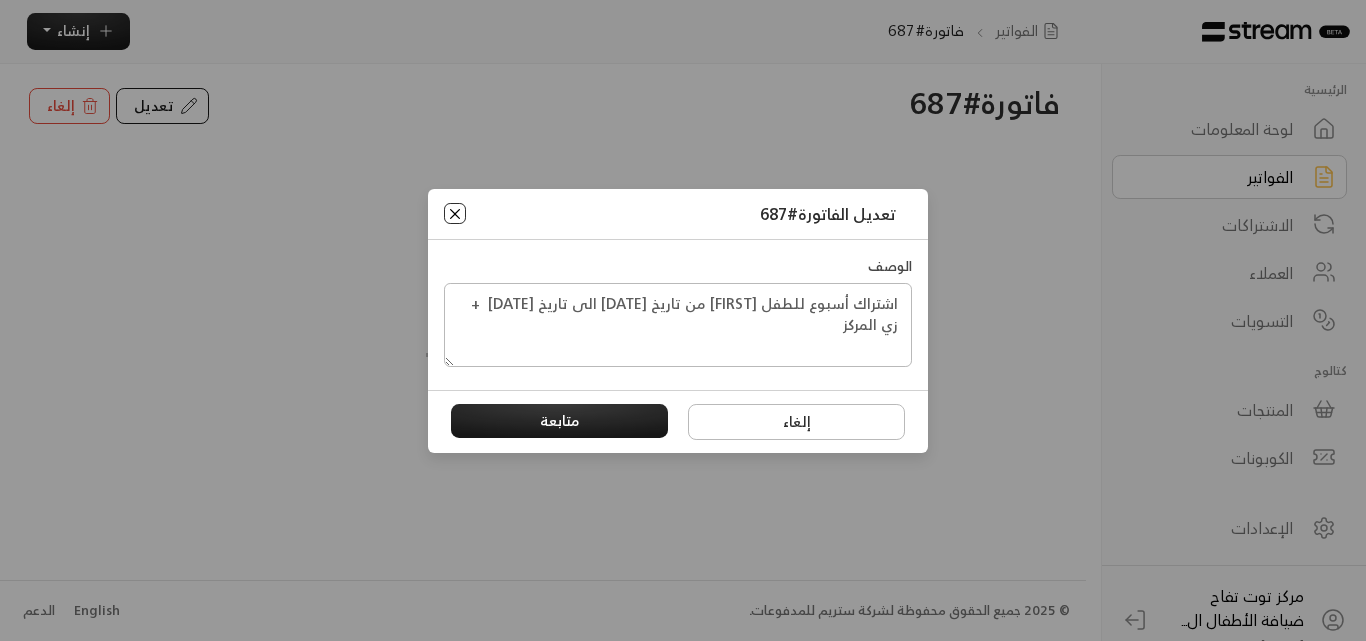click at bounding box center [455, 214] 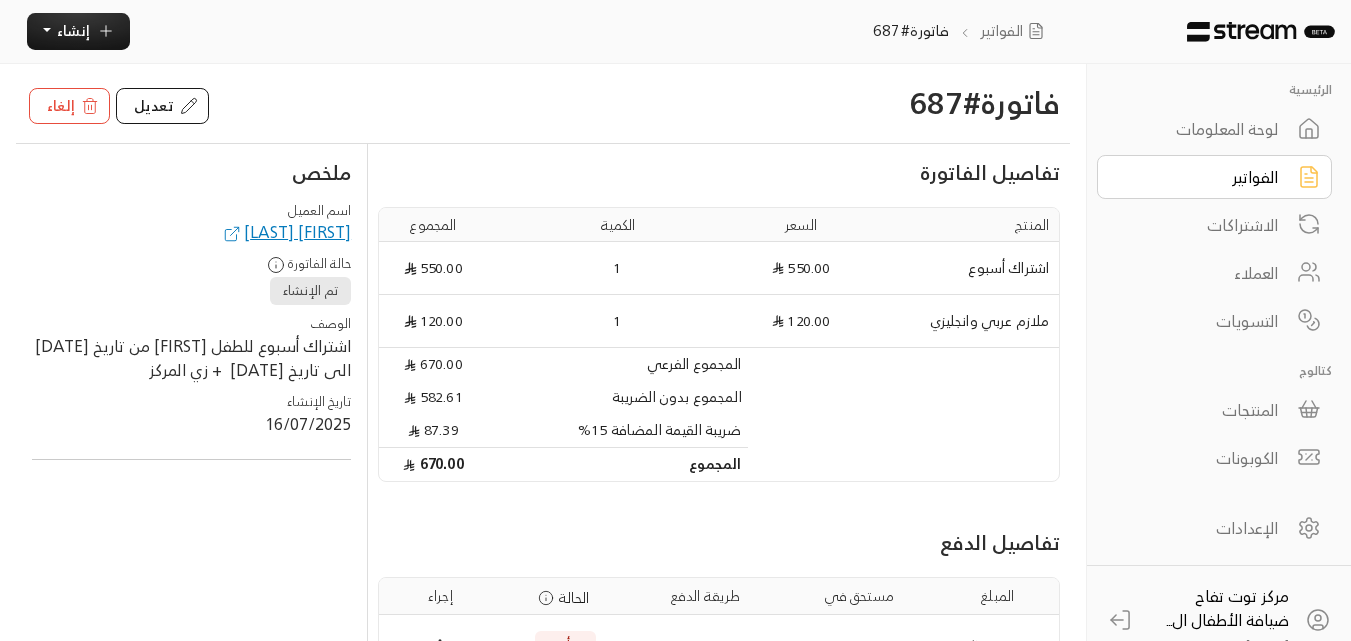 click on "الفواتير" at bounding box center (1201, 177) 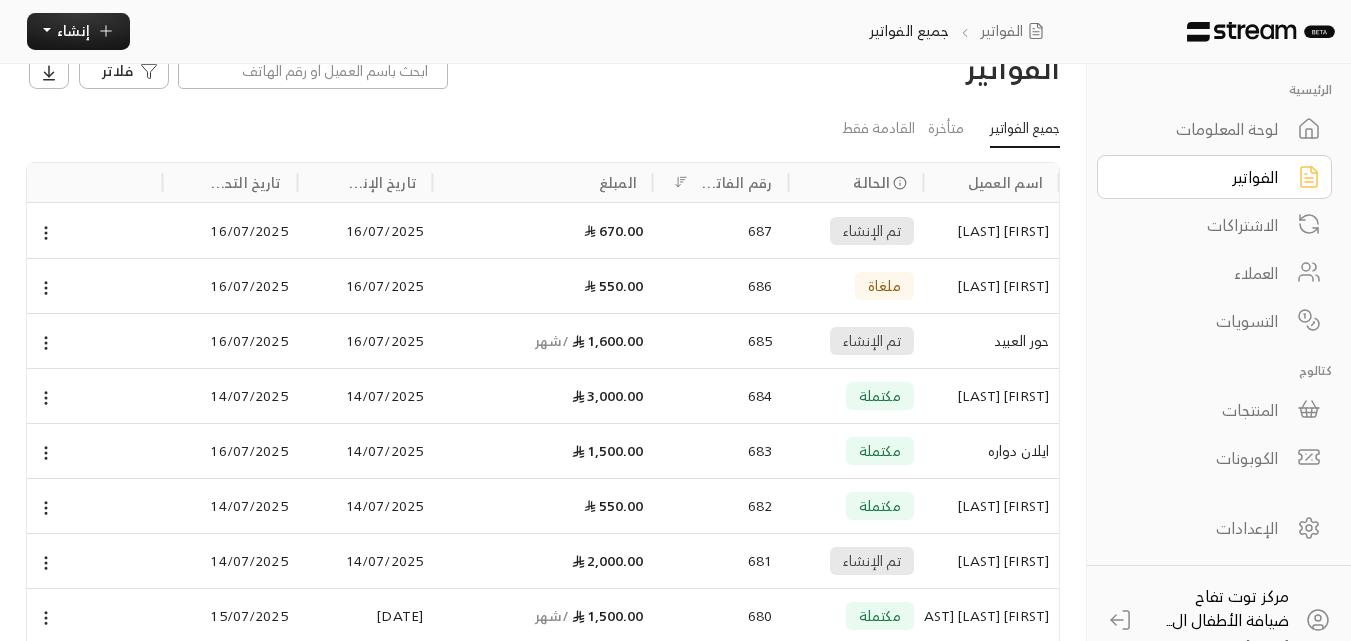 scroll, scrollTop: 0, scrollLeft: 0, axis: both 